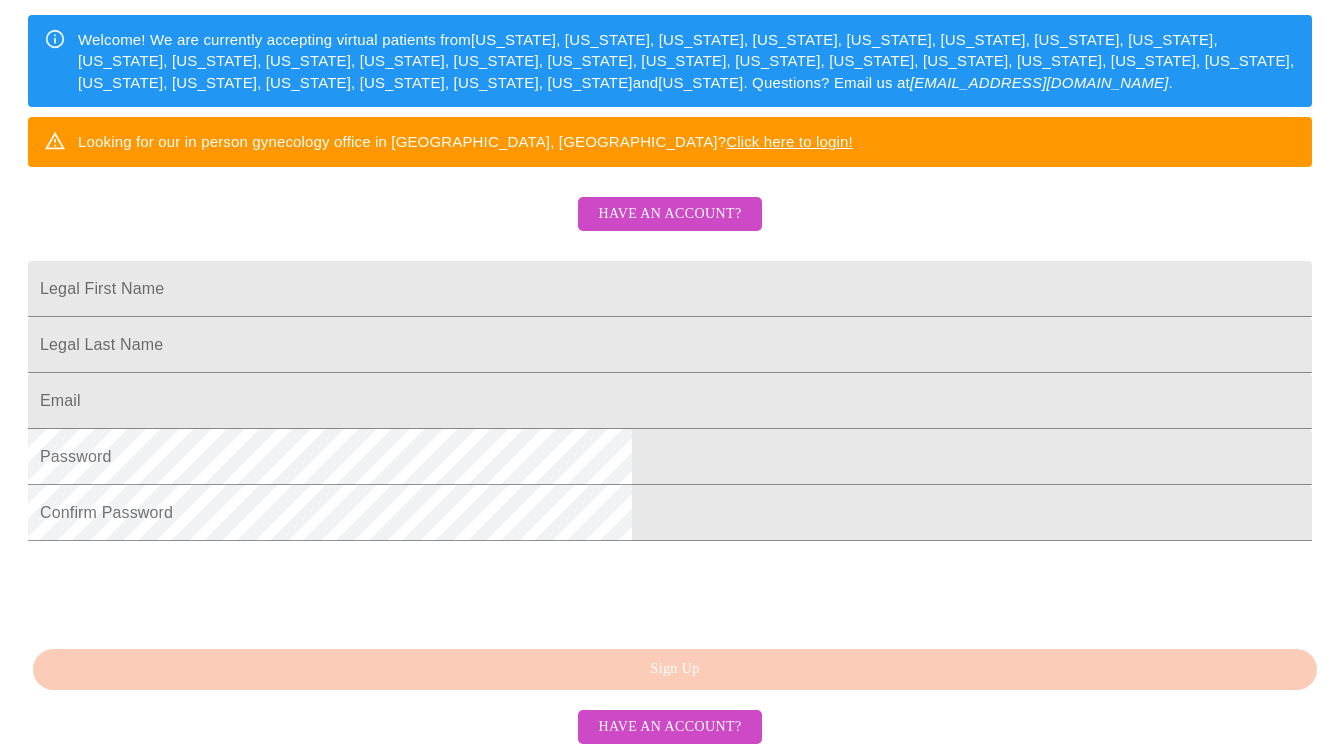 scroll, scrollTop: 474, scrollLeft: 0, axis: vertical 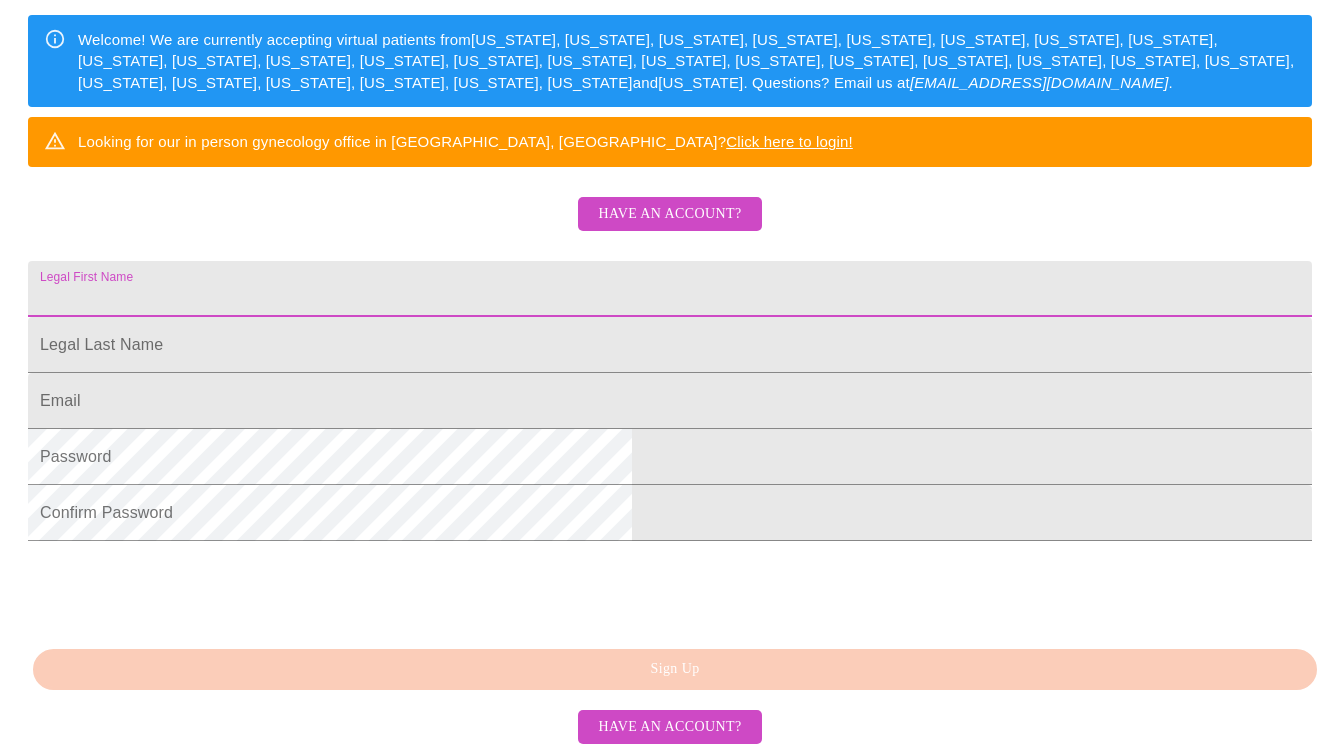 click on "Legal First Name" at bounding box center (670, 289) 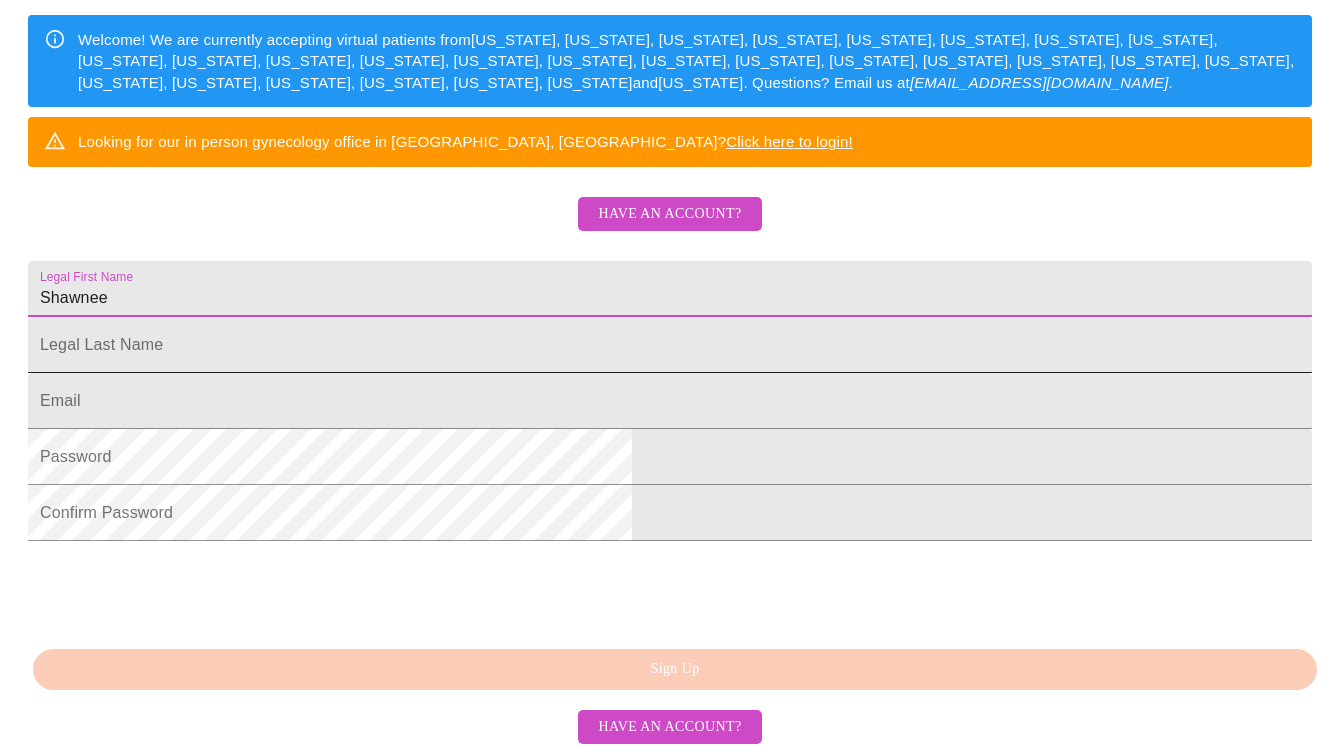 type on "Shawnee" 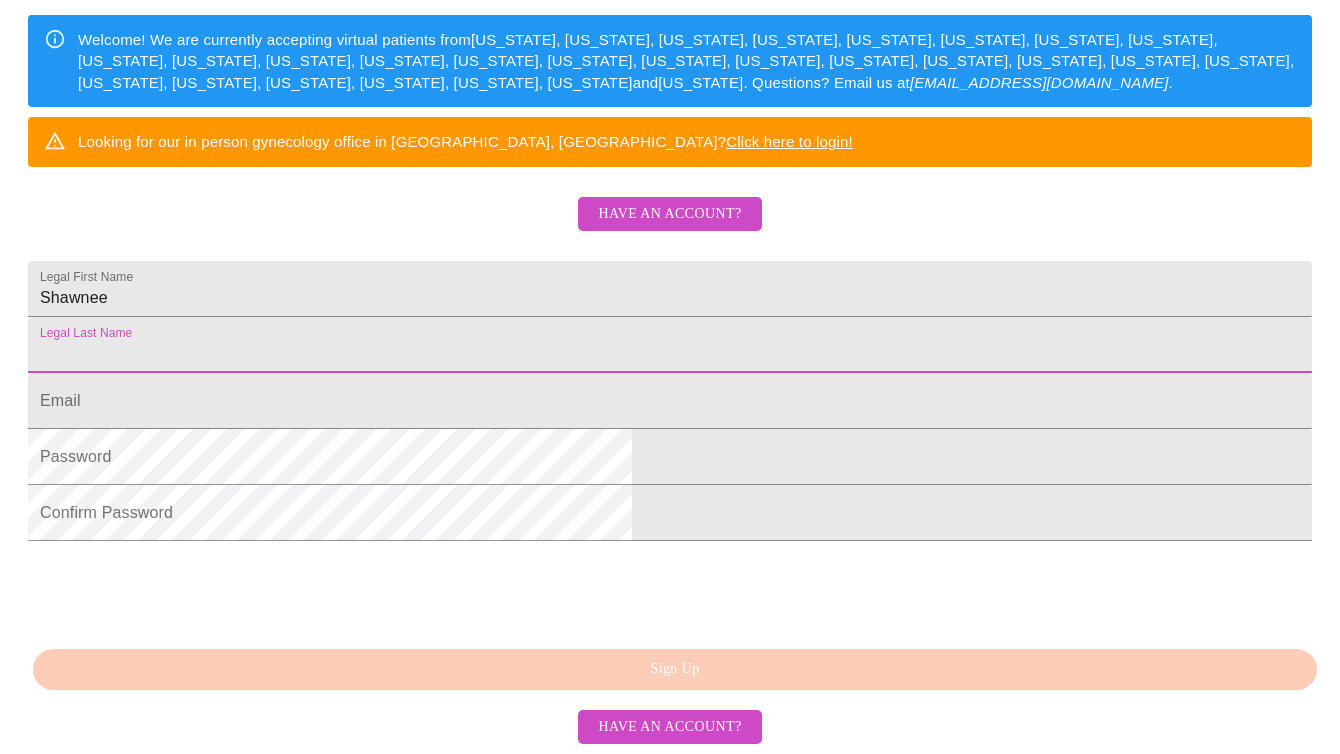 click on "Legal First Name" at bounding box center [670, 345] 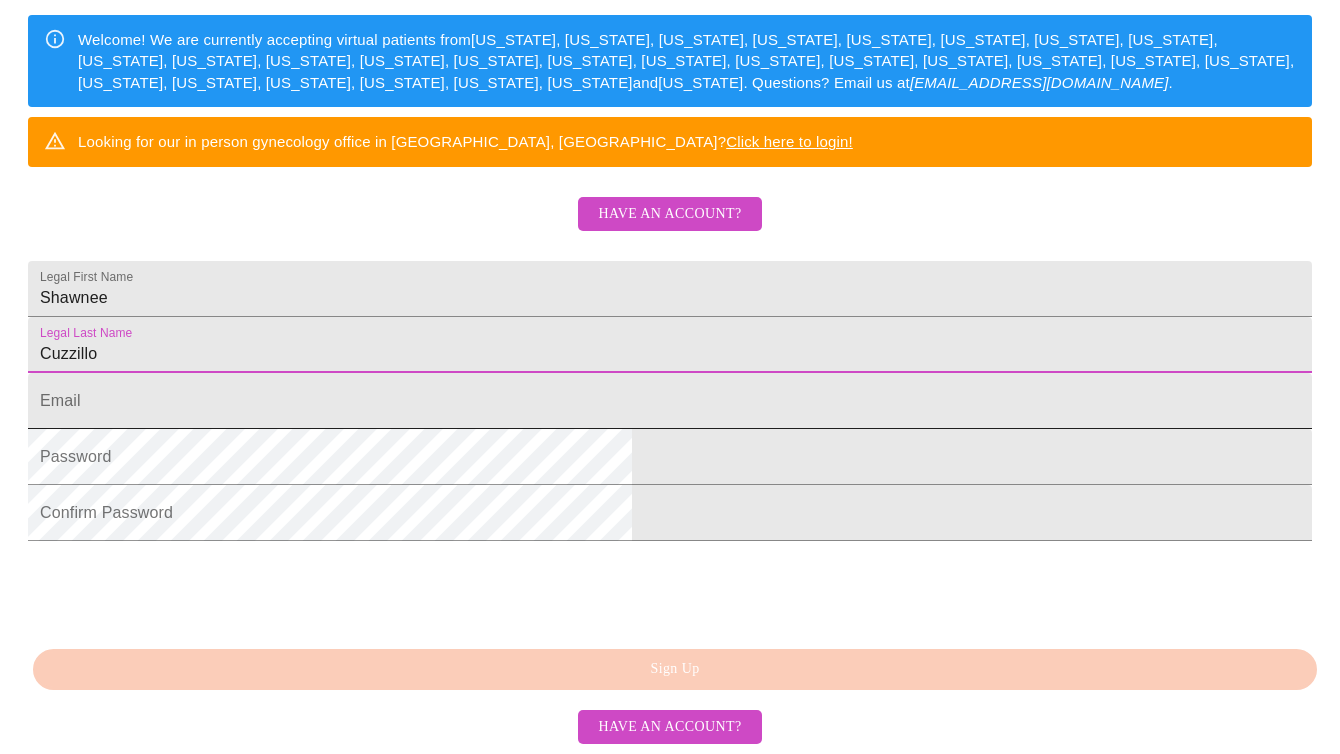 type on "Cuzzillo" 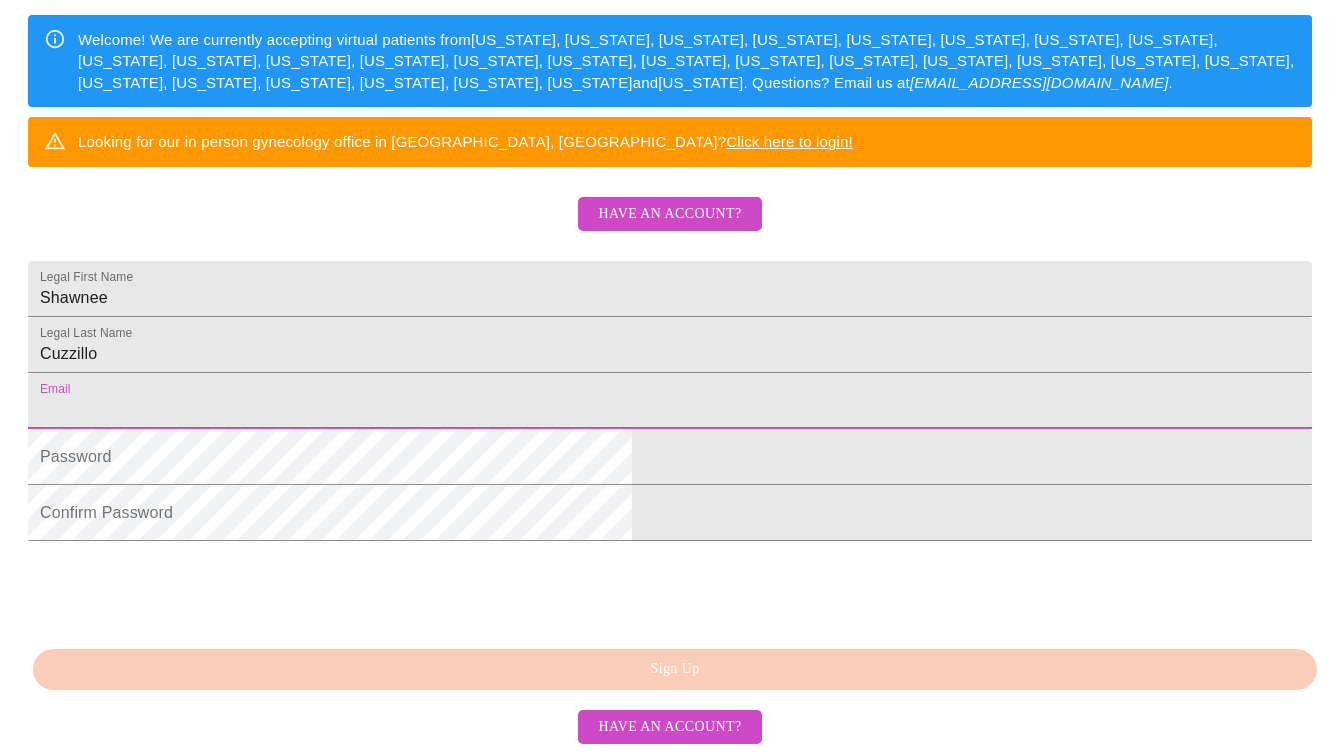 click on "Legal First Name" at bounding box center [670, 401] 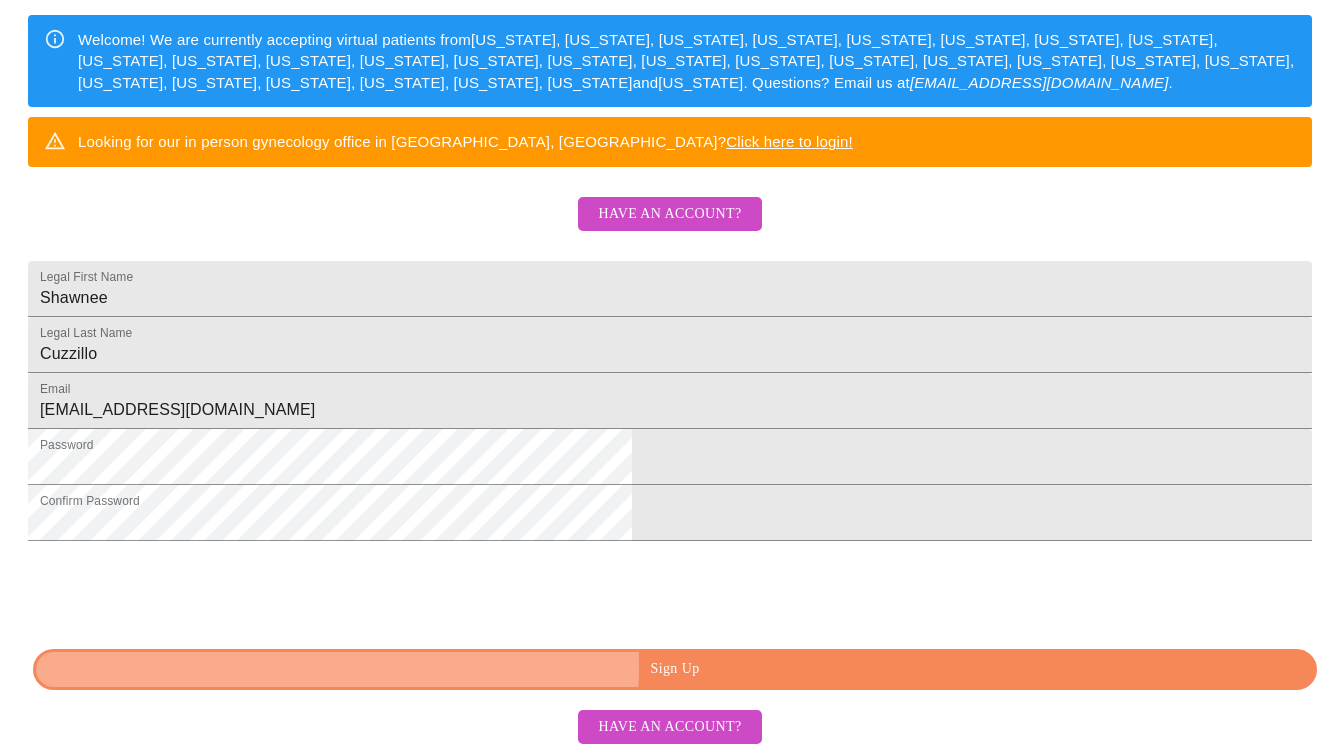 click on "Sign Up" at bounding box center [675, 669] 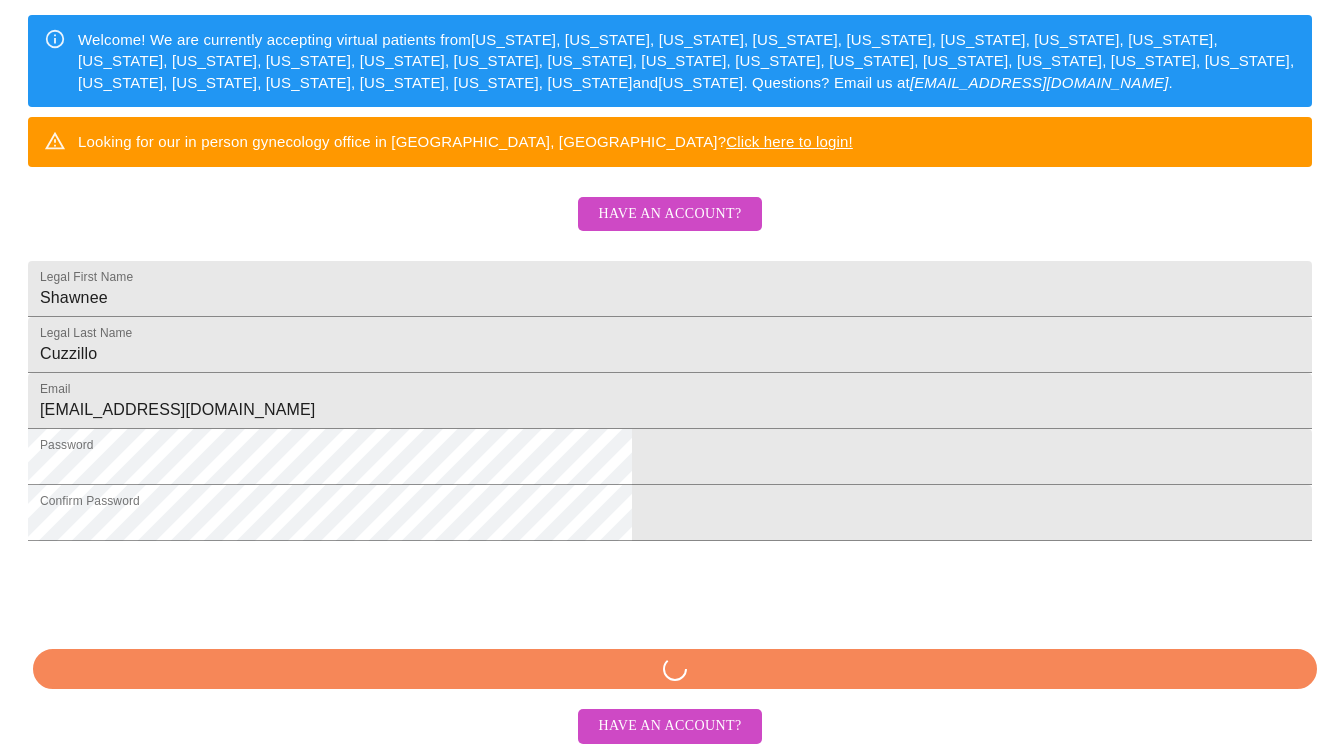 scroll, scrollTop: 395, scrollLeft: 0, axis: vertical 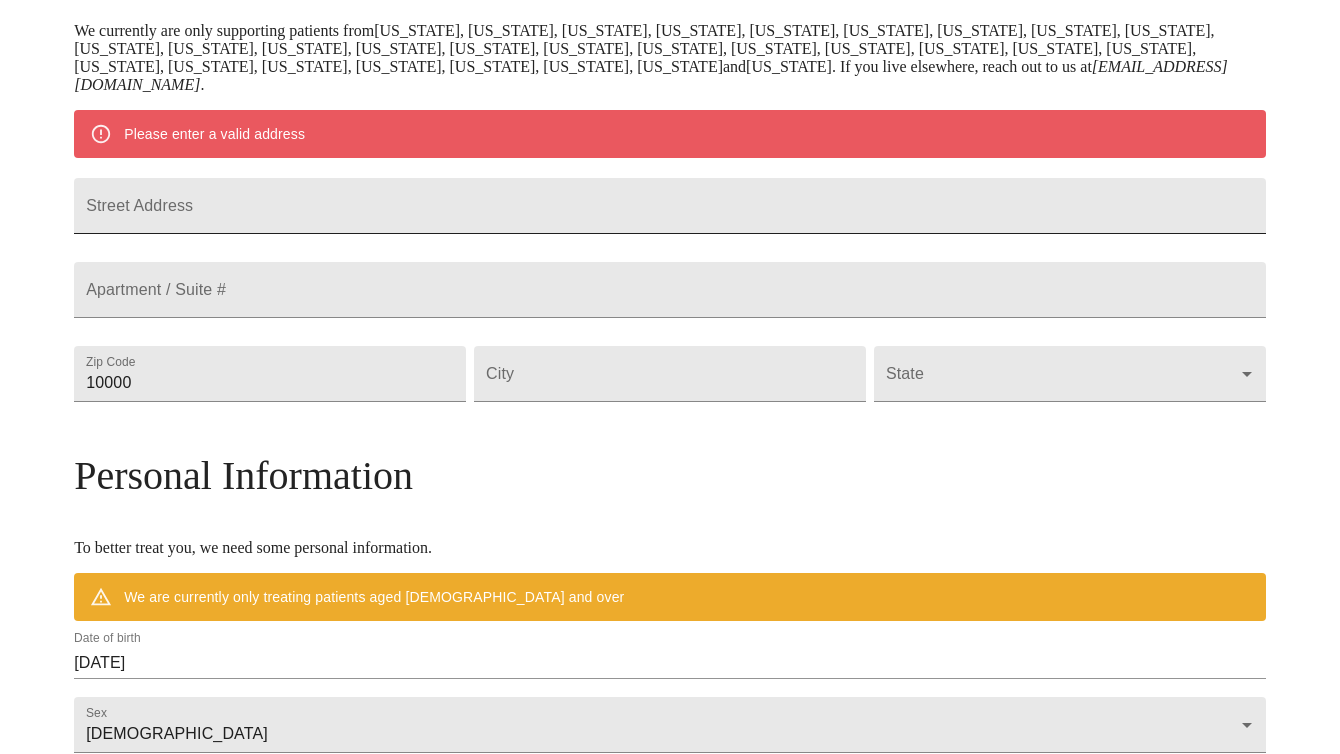 click on "Street Address" at bounding box center (670, 206) 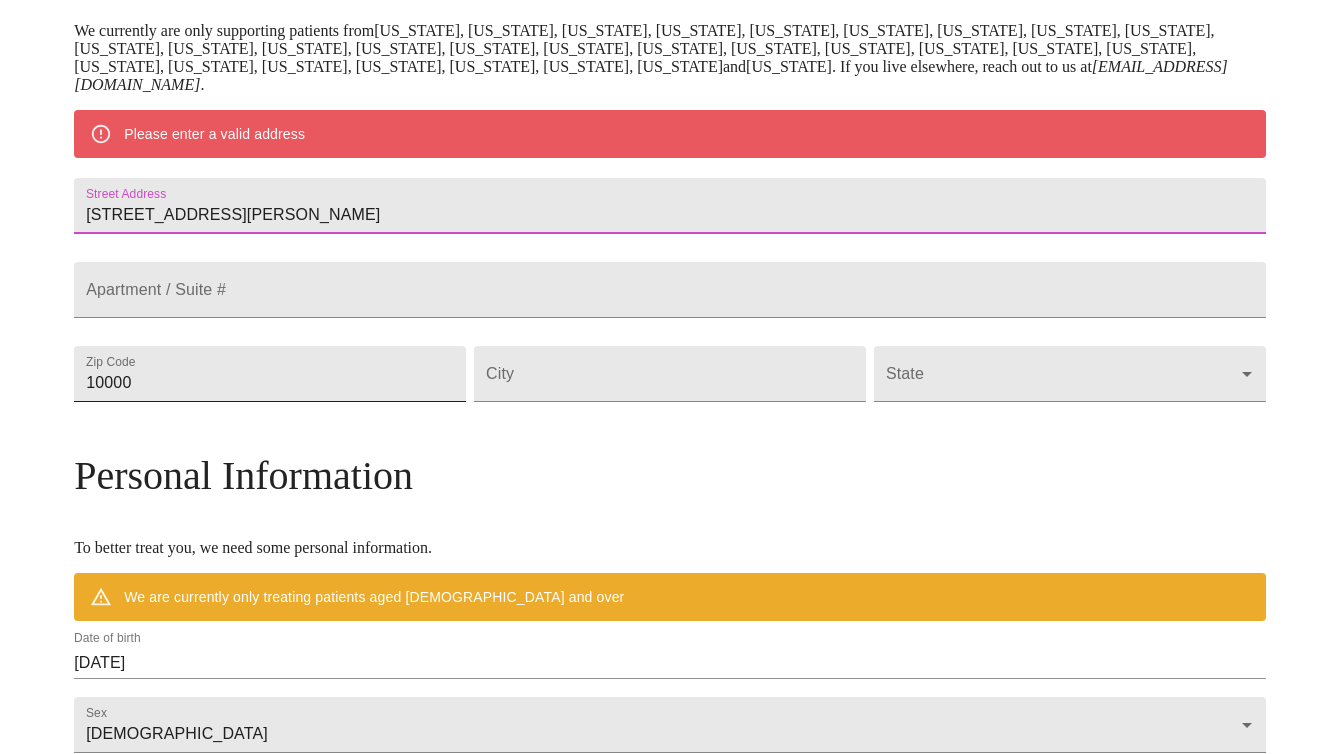 type on "[STREET_ADDRESS][PERSON_NAME]" 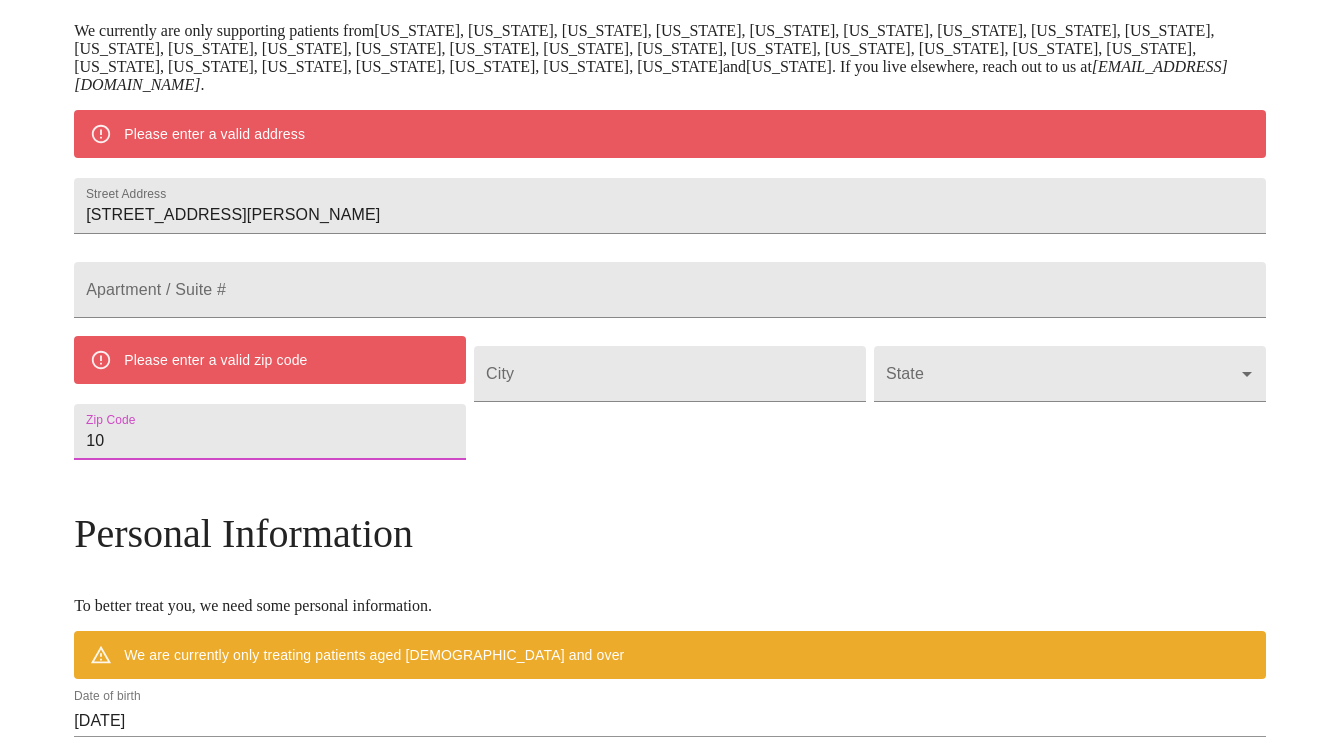 type on "1" 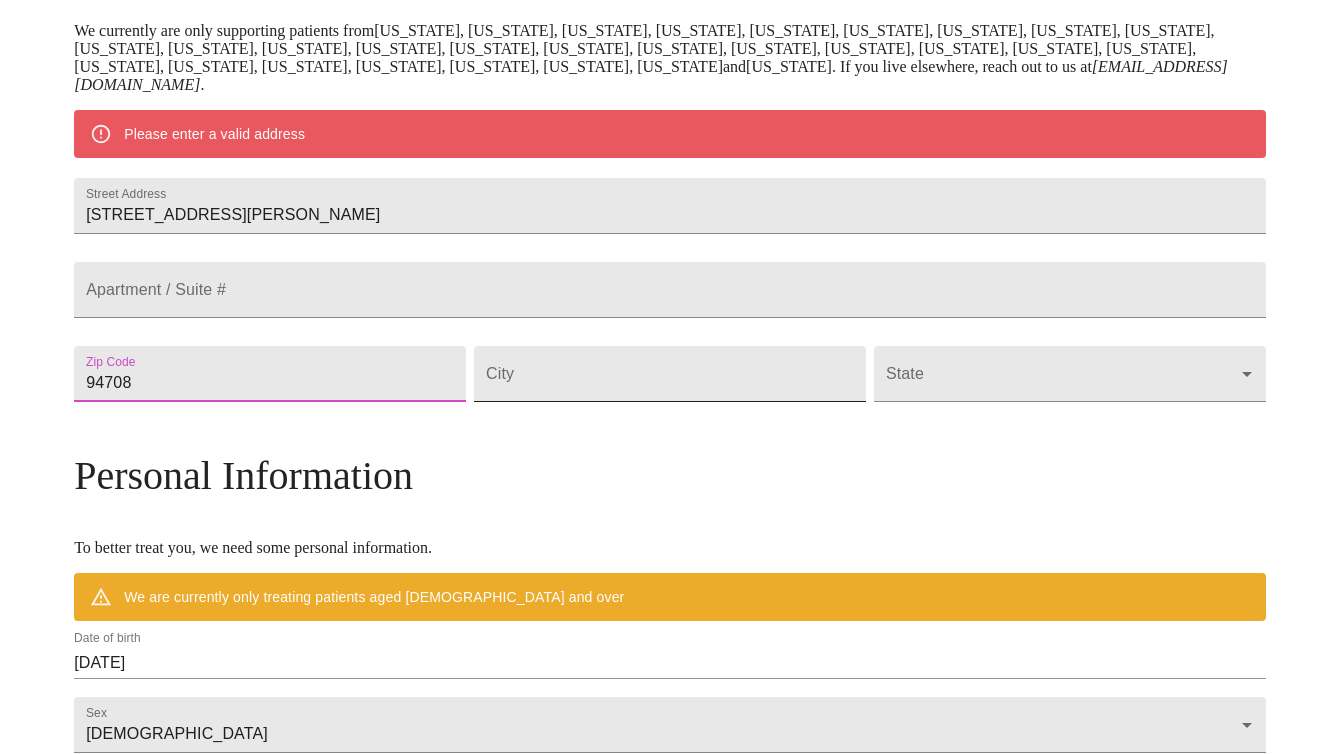 type on "94708" 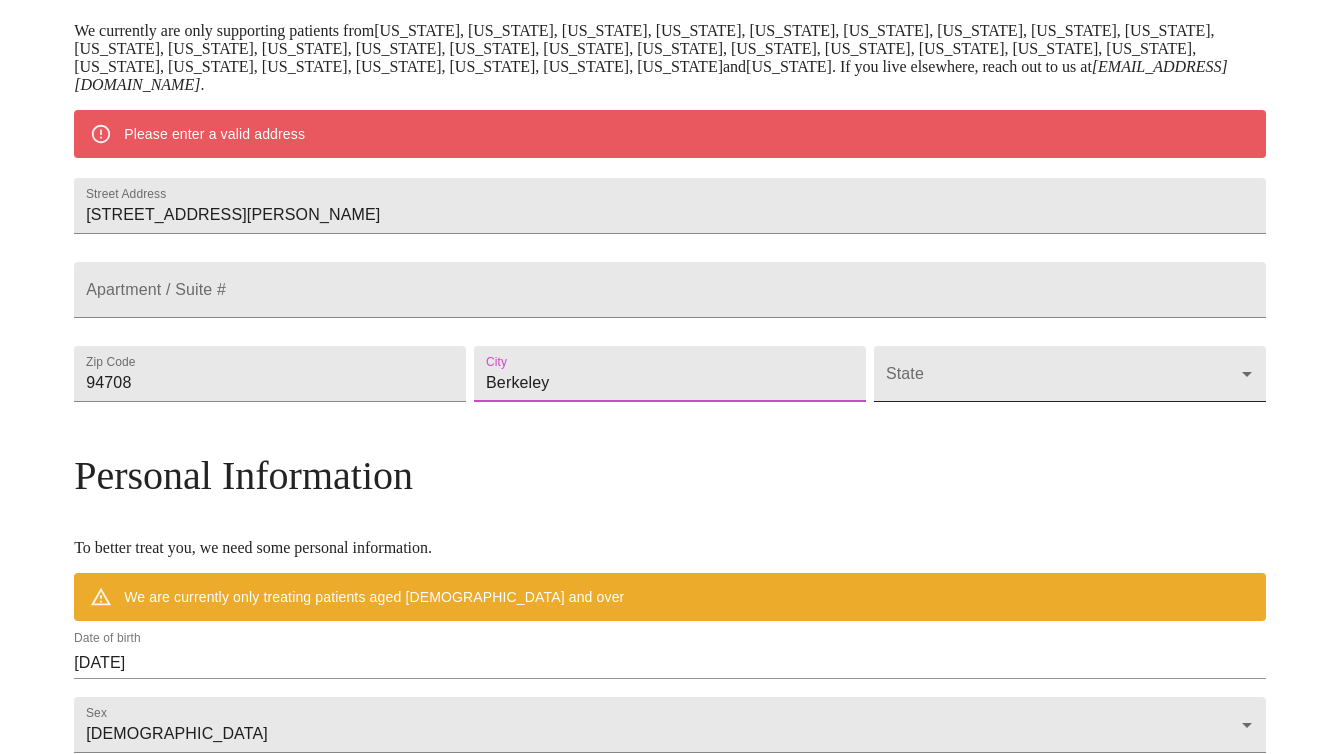 type on "Berkeley" 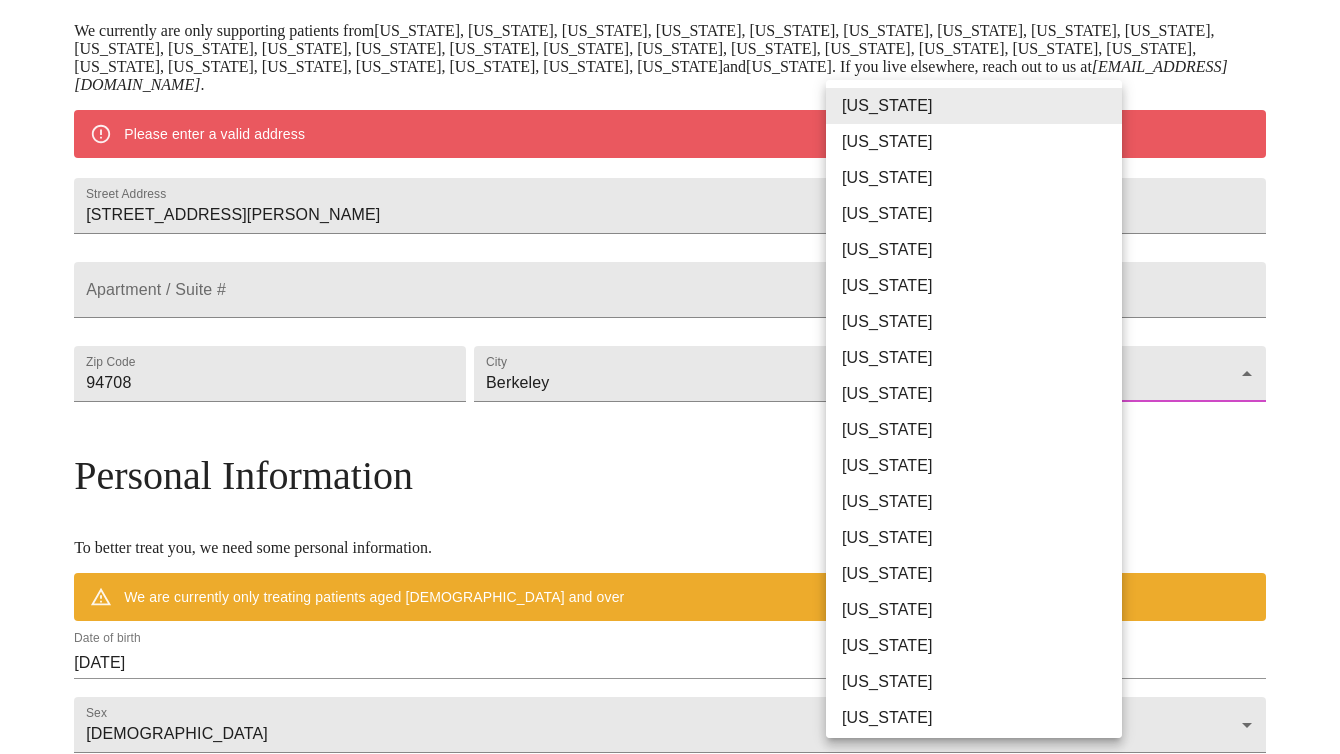 click on "MyMenopauseRx Welcome to MyMenopauseRx Since it's your first time here, you'll need to enter some medical and social information.  We'll guide you through it! Mailing Address We currently are only supporting patients from  [US_STATE], [US_STATE], [US_STATE], [US_STATE], [US_STATE], [US_STATE], [US_STATE], [US_STATE], [US_STATE], [US_STATE], [US_STATE], [US_STATE], [US_STATE], [US_STATE], [US_STATE], [US_STATE], [US_STATE], [US_STATE], [US_STATE], [US_STATE], [US_STATE], [US_STATE], [US_STATE], [US_STATE], [US_STATE], [US_STATE], [US_STATE], [US_STATE]  and  [US_STATE] . If you live elsewhere, reach out to us at  [EMAIL_ADDRESS][DOMAIN_NAME] . Please enter a valid address Street Address [STREET_ADDRESS][GEOGRAPHIC_DATA][PERSON_NAME] / Suite # Zip Code [GEOGRAPHIC_DATA] ​ Personal Information To better treat you, we need some personal information. We are currently only treating patients aged [DEMOGRAPHIC_DATA] and over Date of birth [DEMOGRAPHIC_DATA] Sex [DEMOGRAPHIC_DATA] [DEMOGRAPHIC_DATA] Phone Number (   )    - Receive Text Message Notifications Terms of Service & Privacy Policy By  Continuing Terms of Service  and our  ." at bounding box center [670, 401] 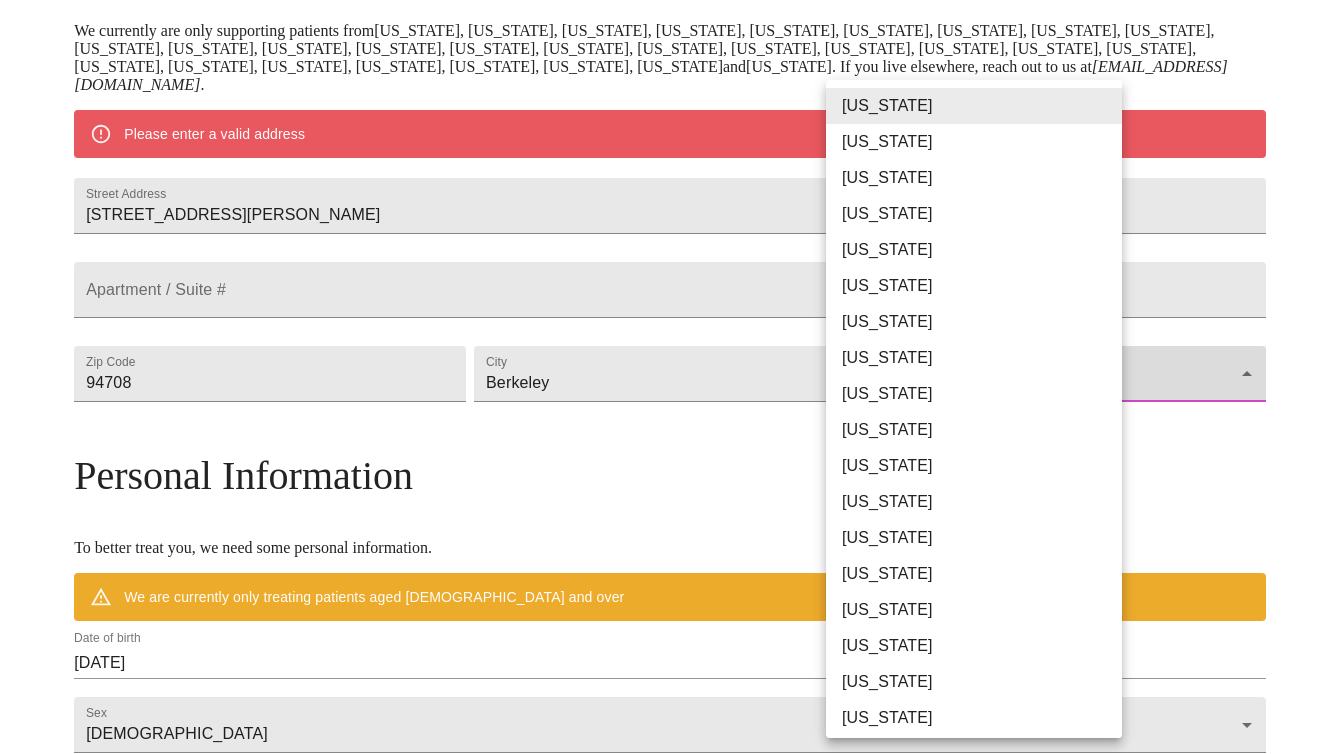 type on "[US_STATE]" 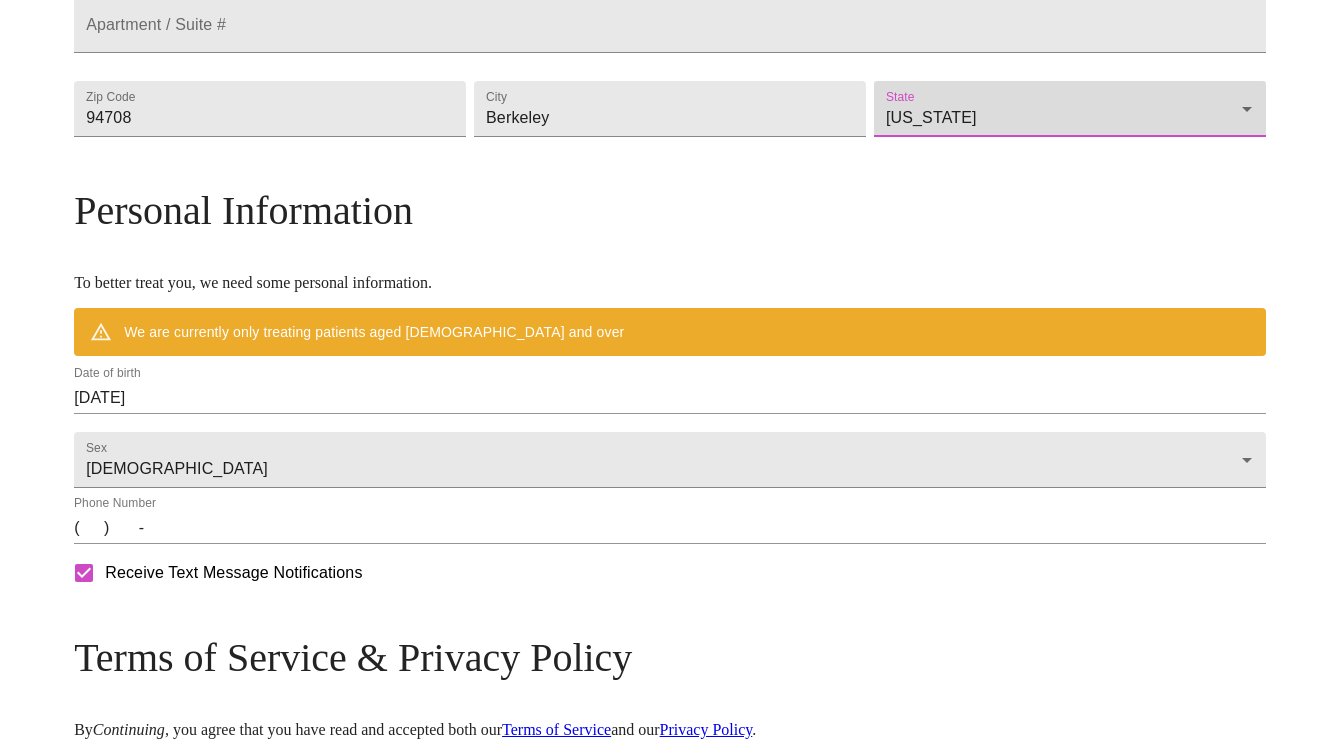 scroll, scrollTop: 618, scrollLeft: 0, axis: vertical 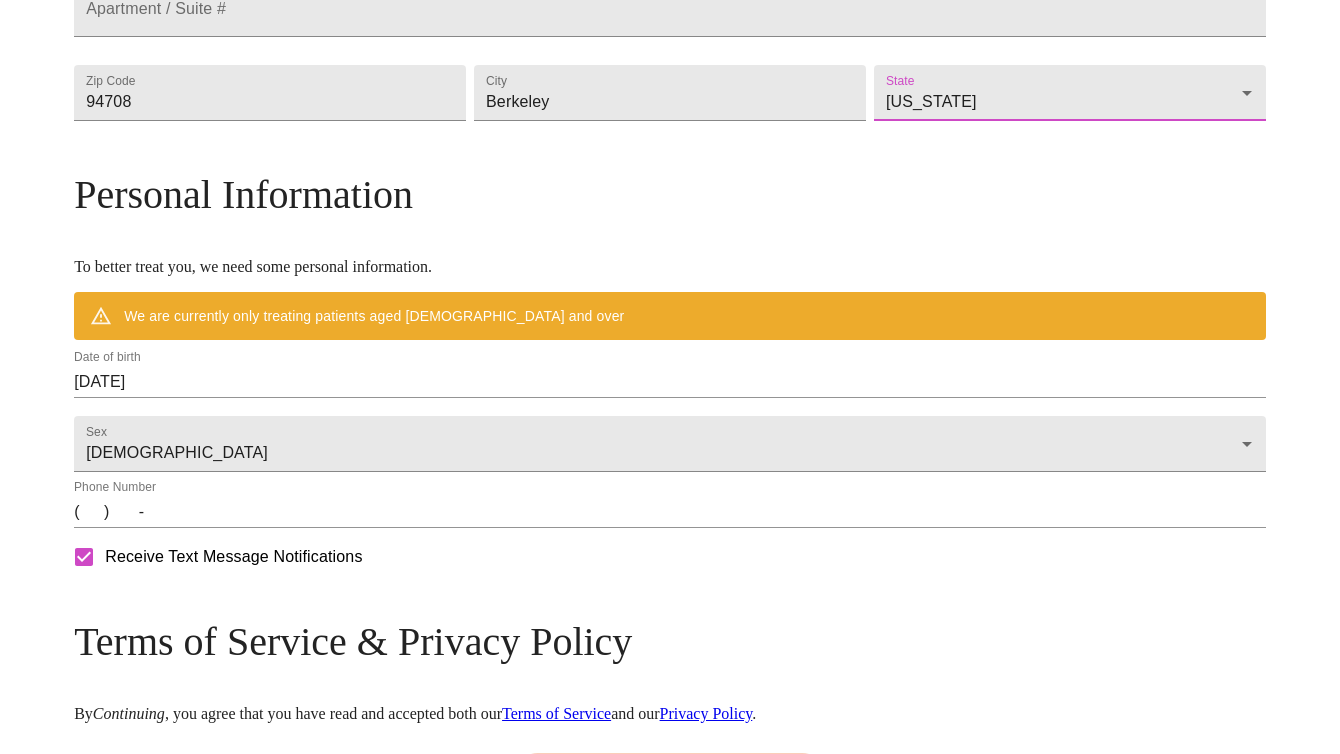 click on "[DATE]" at bounding box center (670, 382) 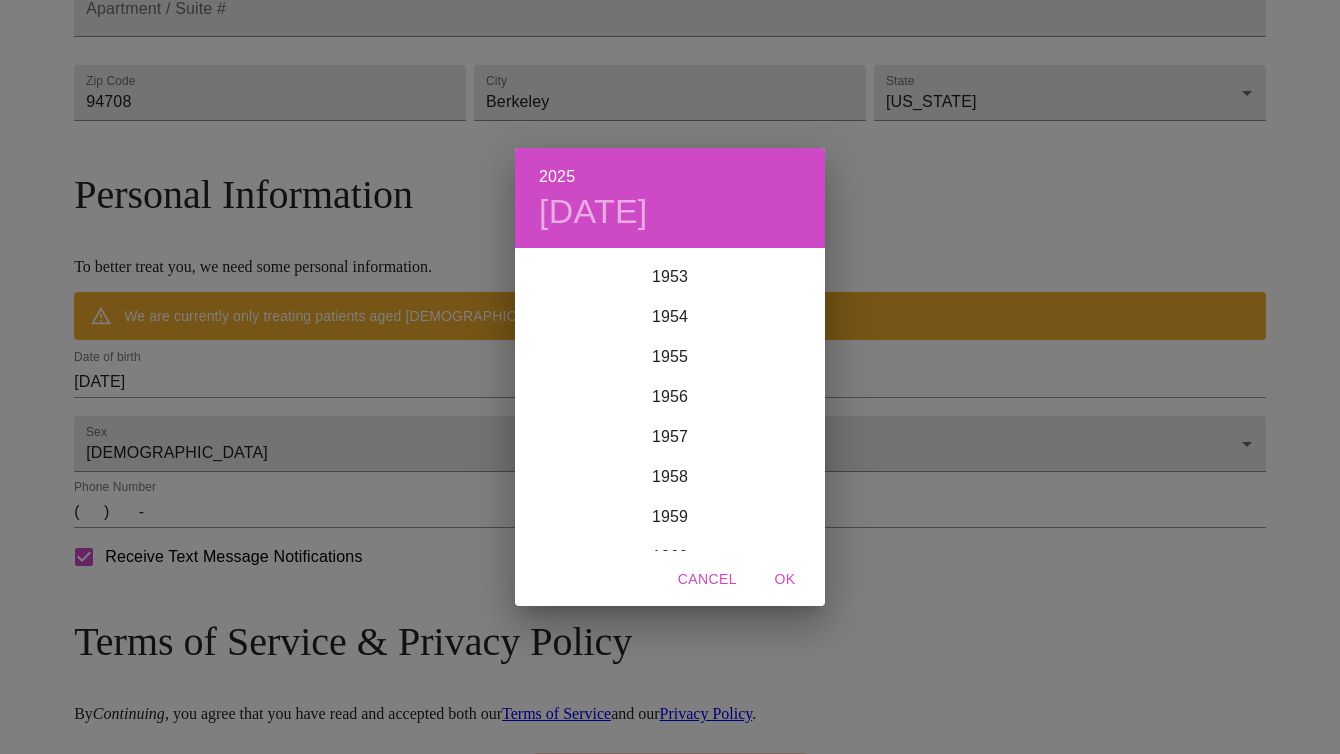 scroll, scrollTop: 2148, scrollLeft: 0, axis: vertical 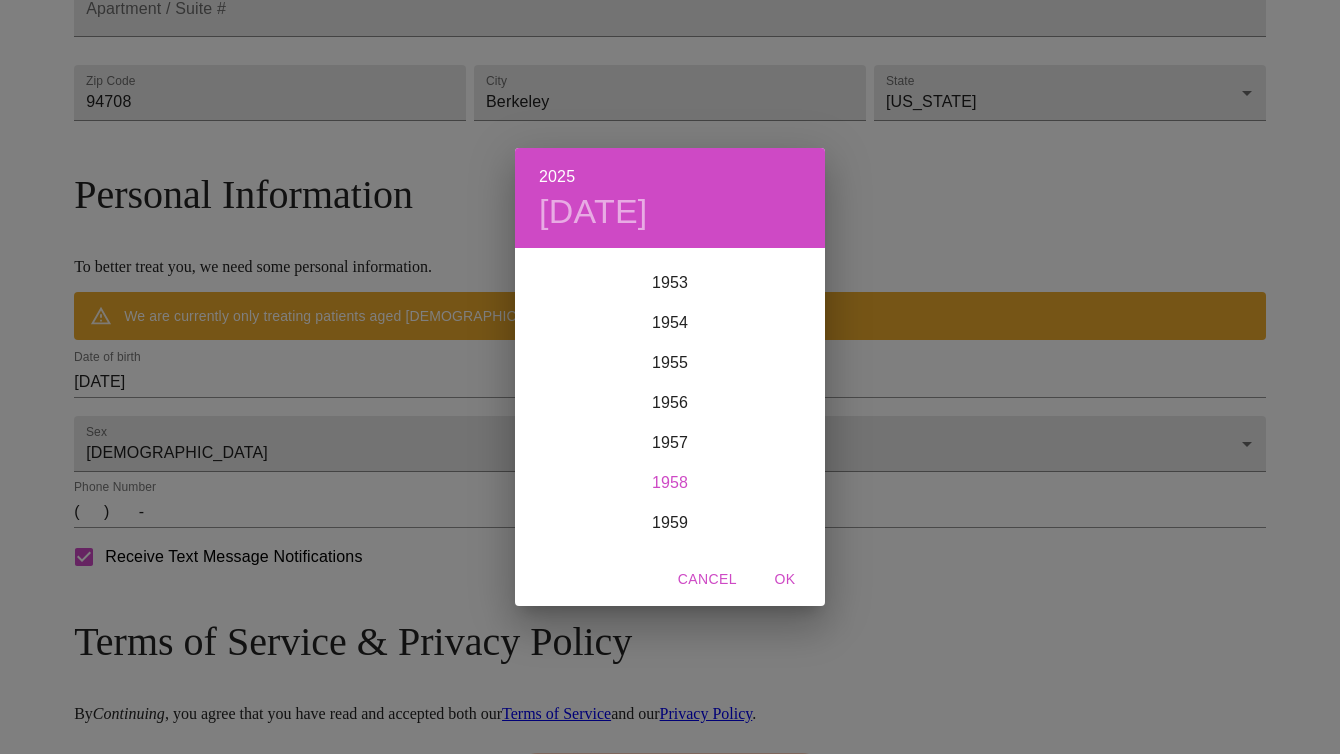 click on "1958" at bounding box center (670, 483) 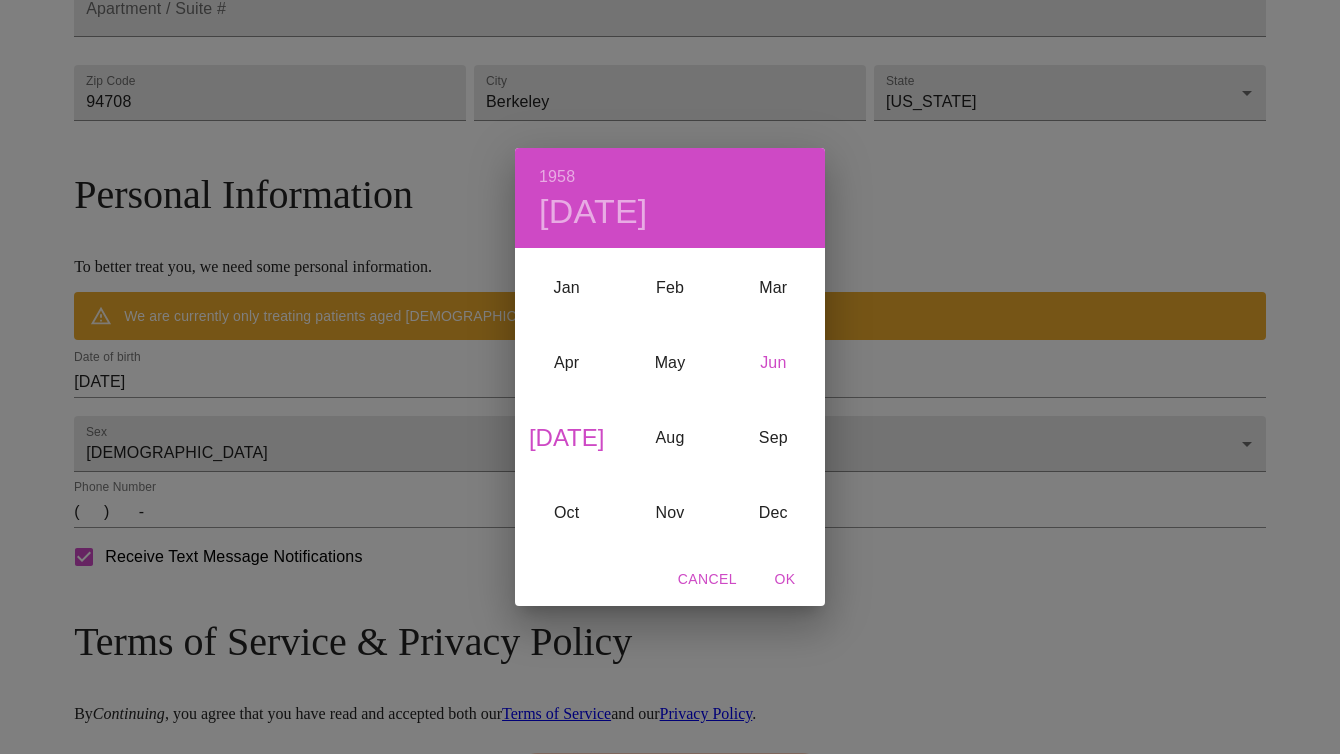 click on "Jun" at bounding box center [773, 363] 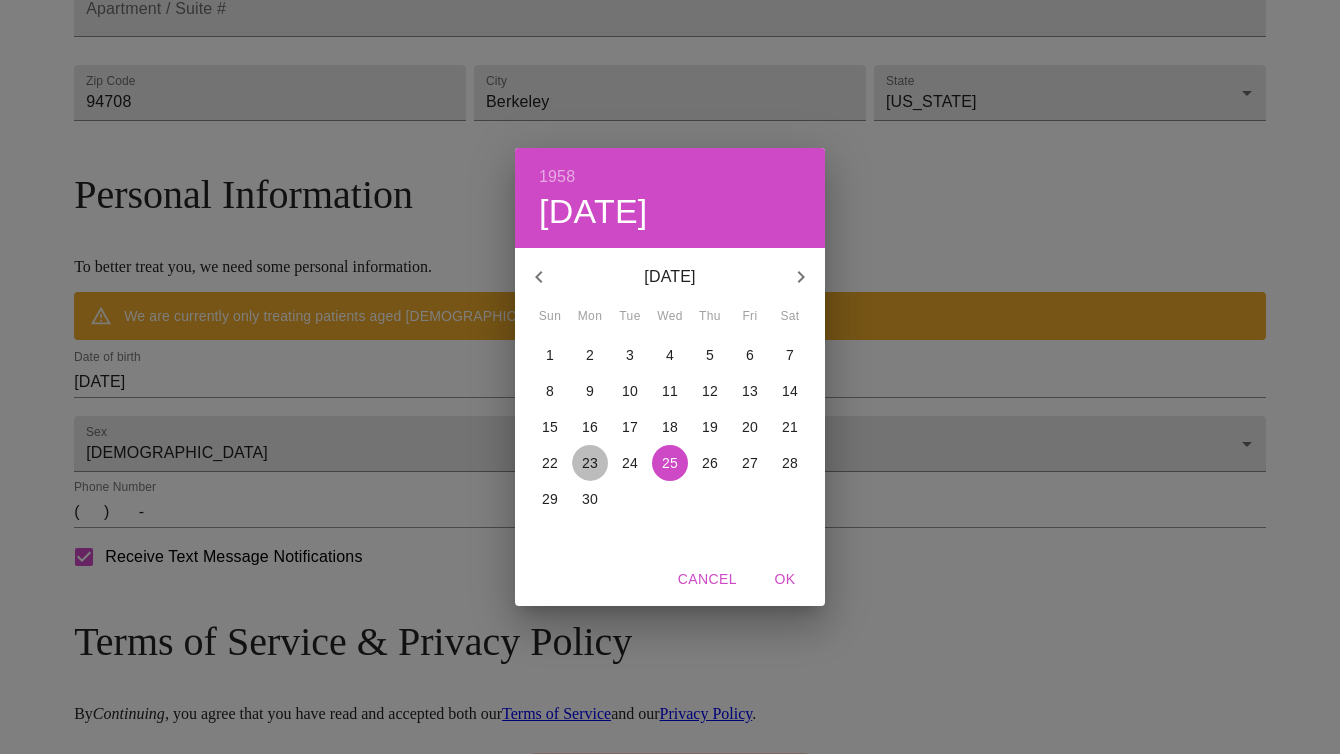 click on "23" at bounding box center [590, 463] 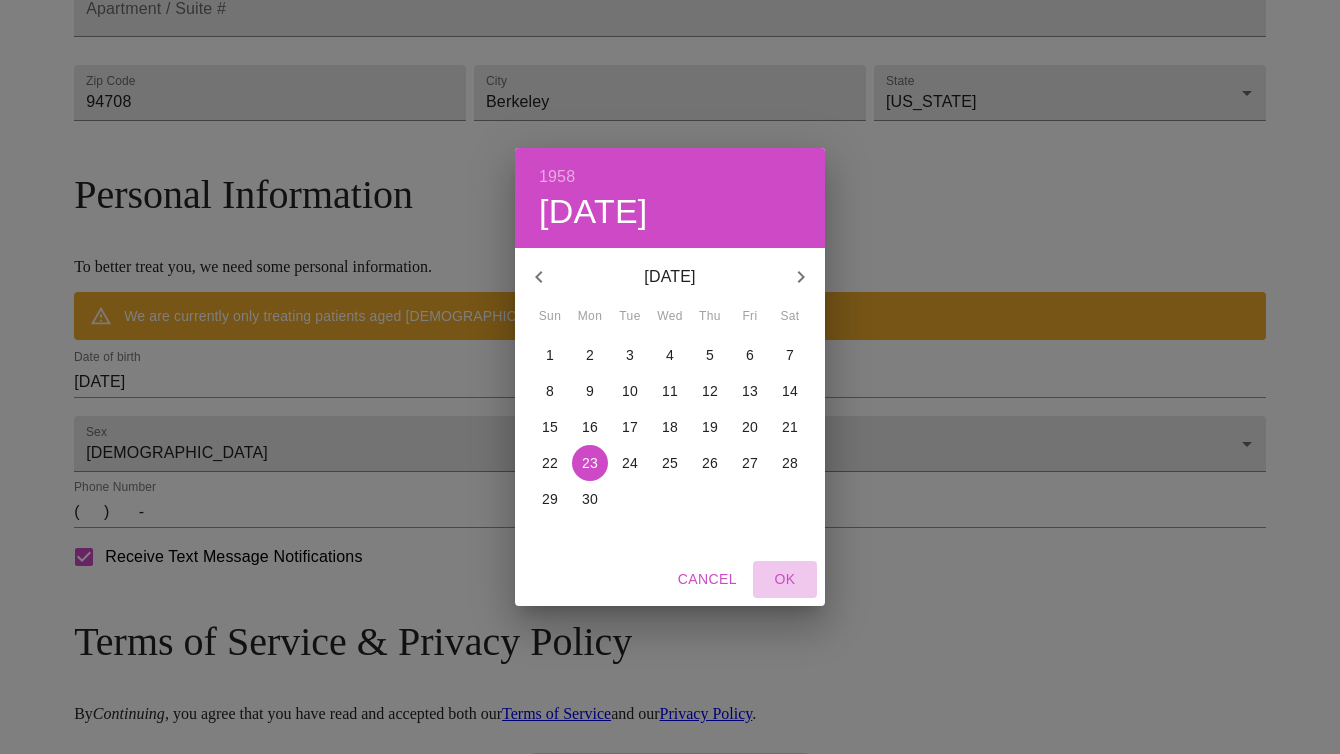 click on "OK" at bounding box center (785, 579) 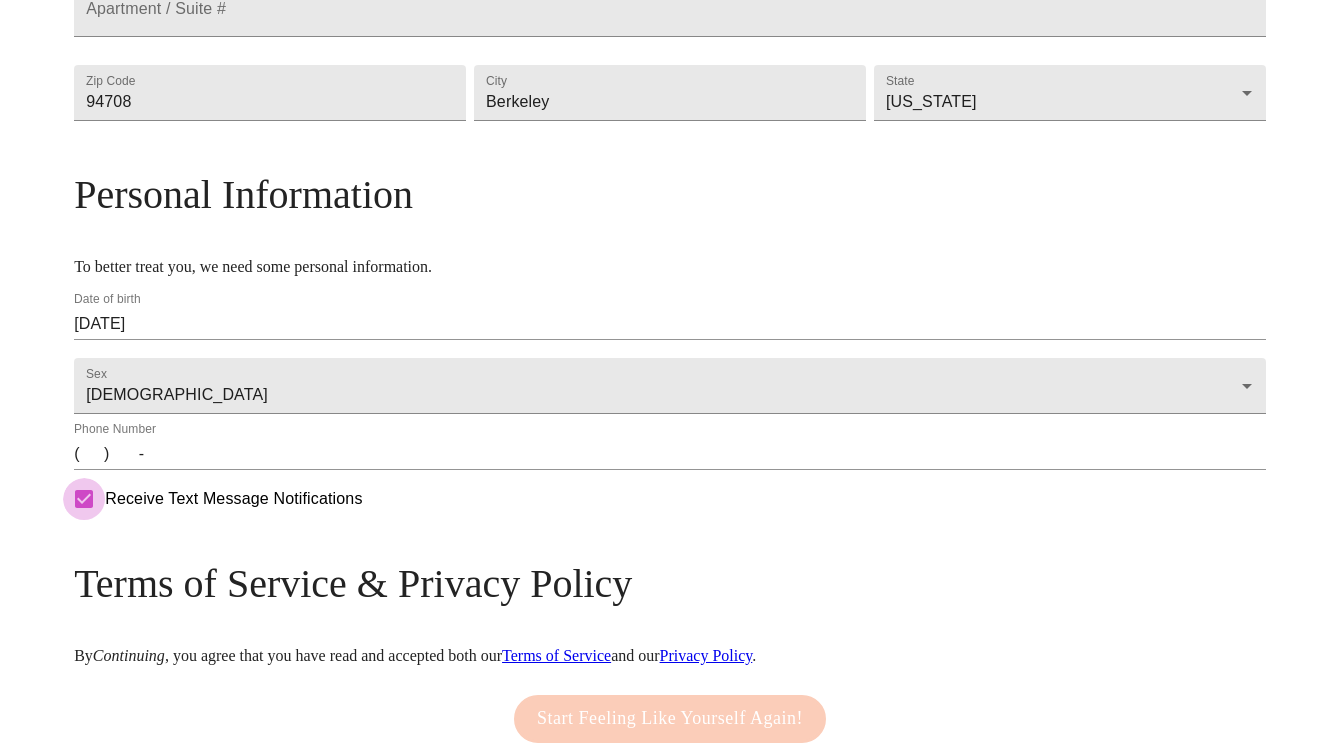 click on "Receive Text Message Notifications" at bounding box center [84, 499] 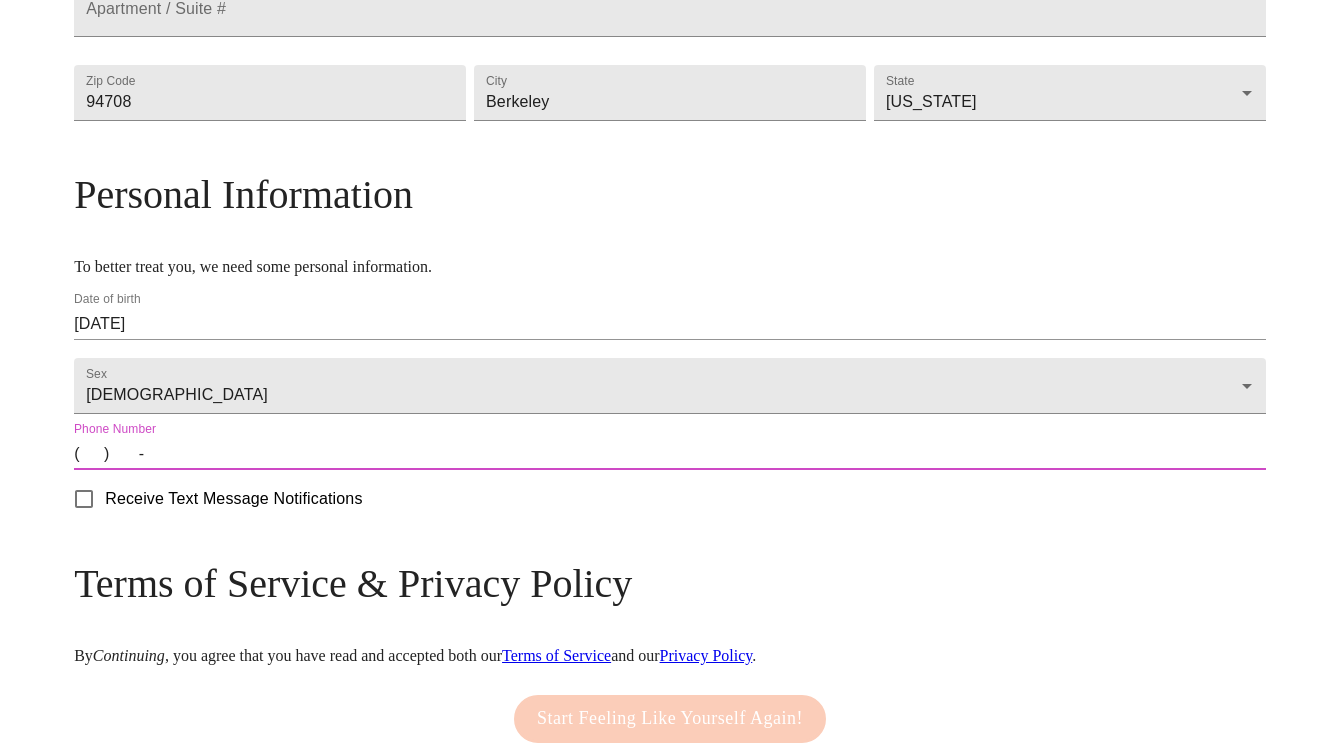click on "(   )    -" at bounding box center [670, 454] 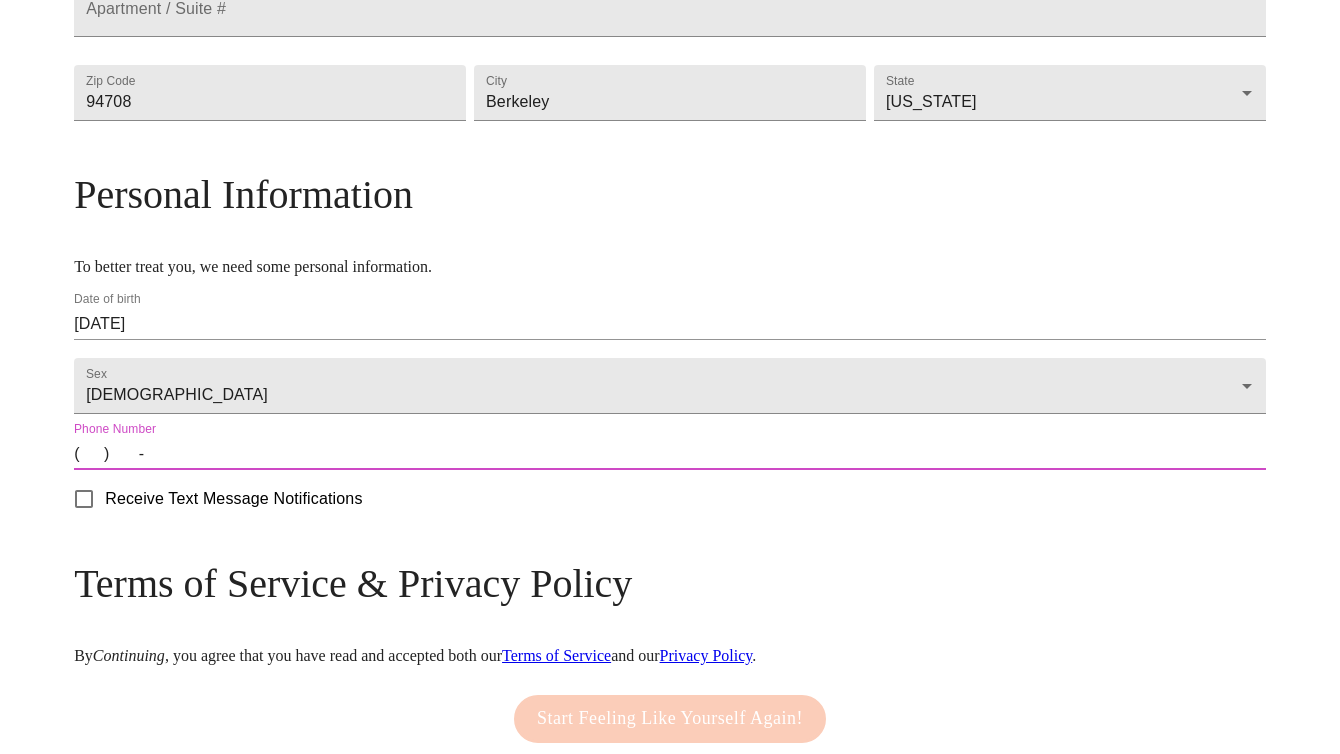 type on "[PHONE_NUMBER]" 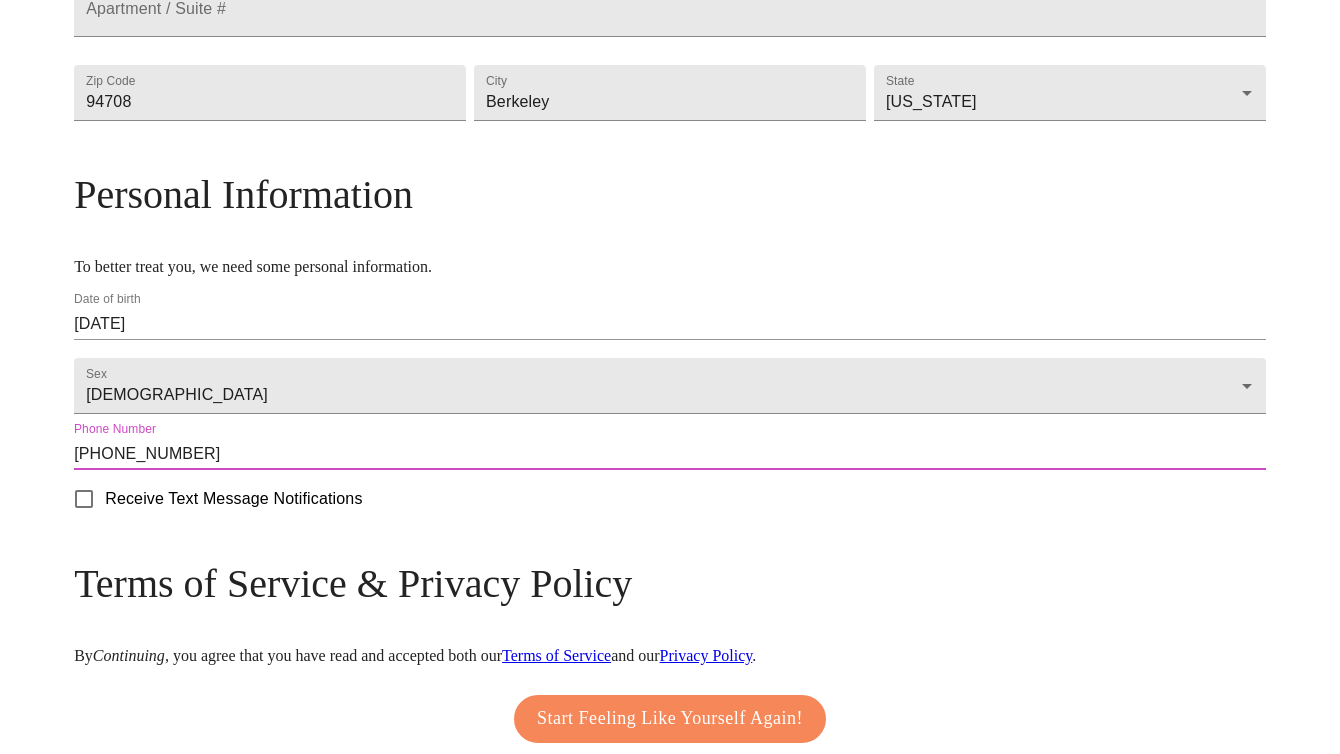scroll, scrollTop: 783, scrollLeft: 0, axis: vertical 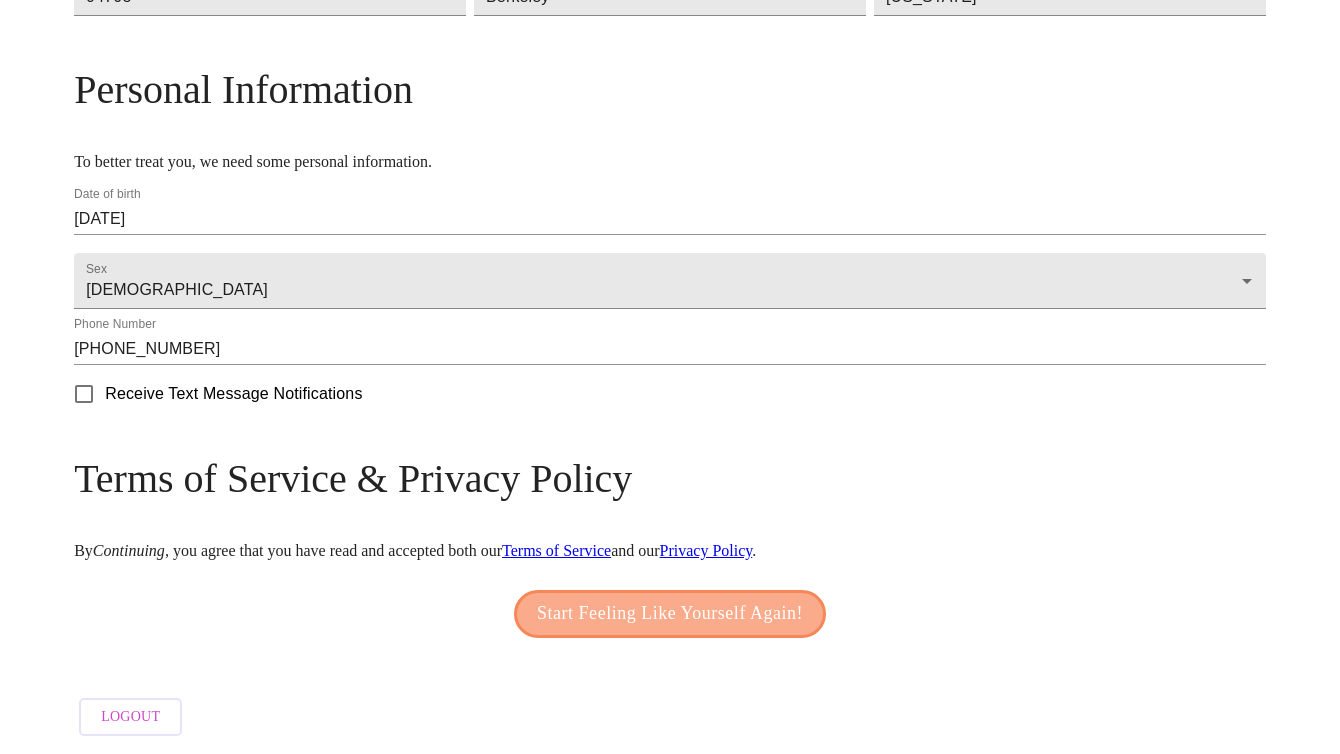 click on "Start Feeling Like Yourself Again!" at bounding box center (670, 614) 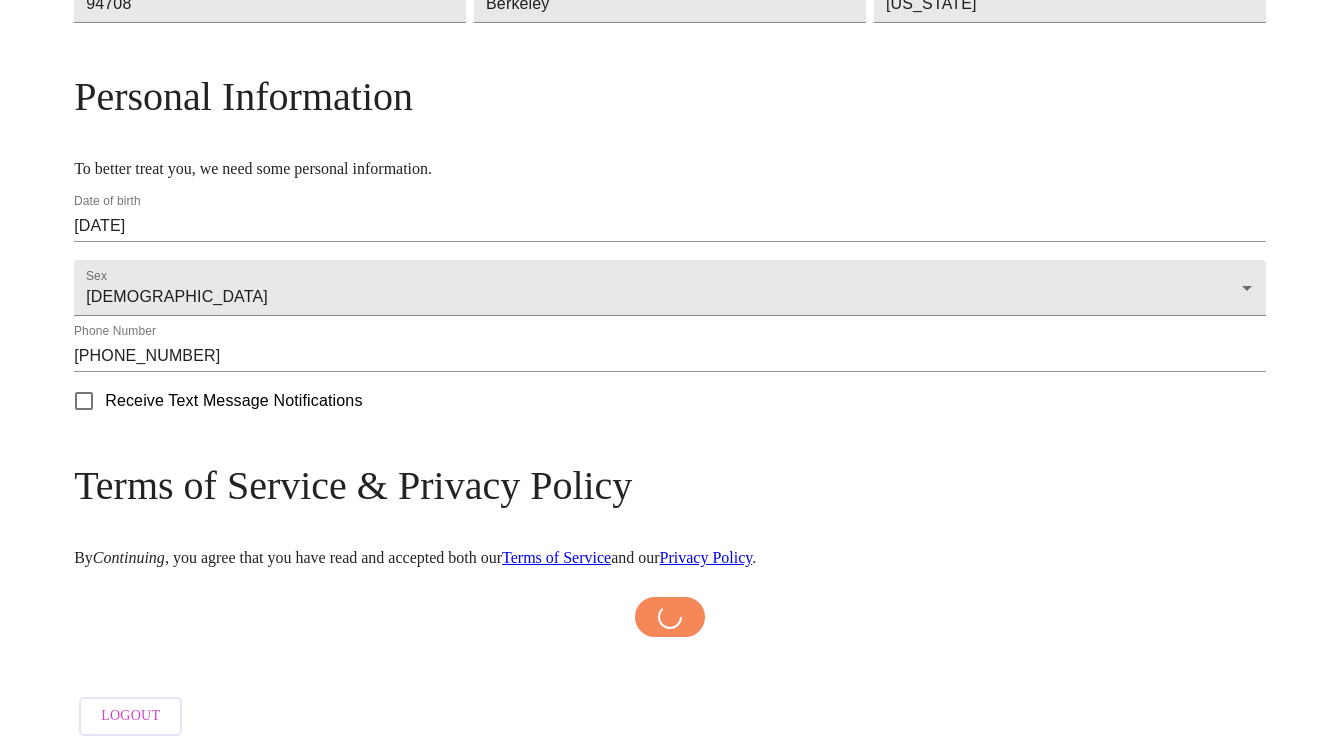 scroll, scrollTop: 0, scrollLeft: 0, axis: both 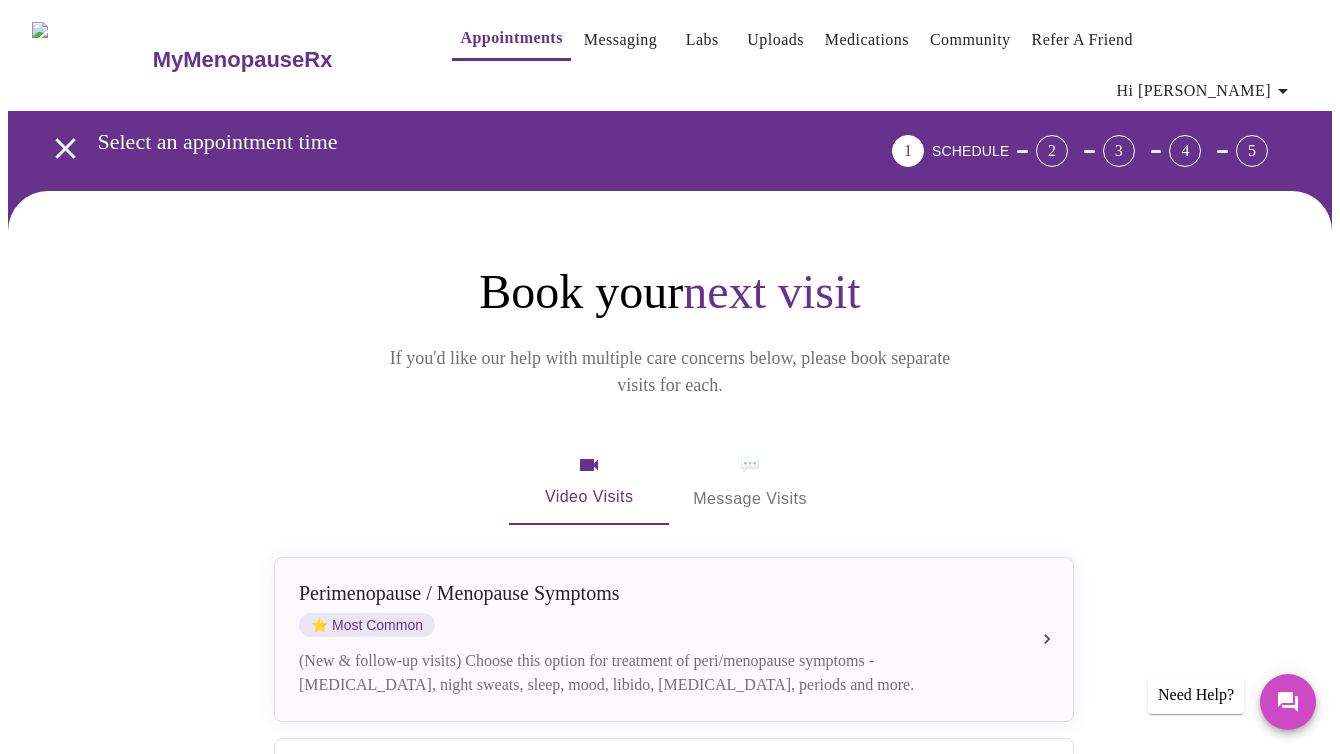 click on "💬 Message Visits" at bounding box center (750, 482) 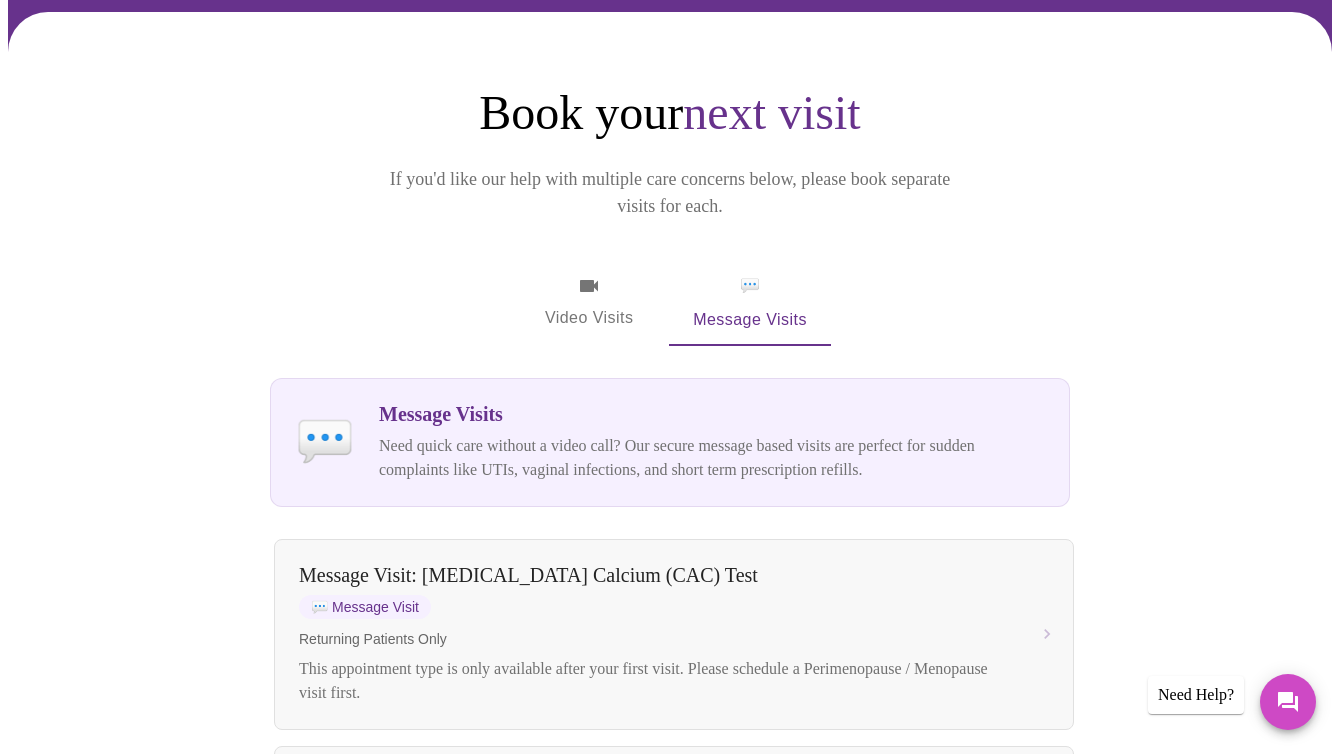 scroll, scrollTop: 0, scrollLeft: 0, axis: both 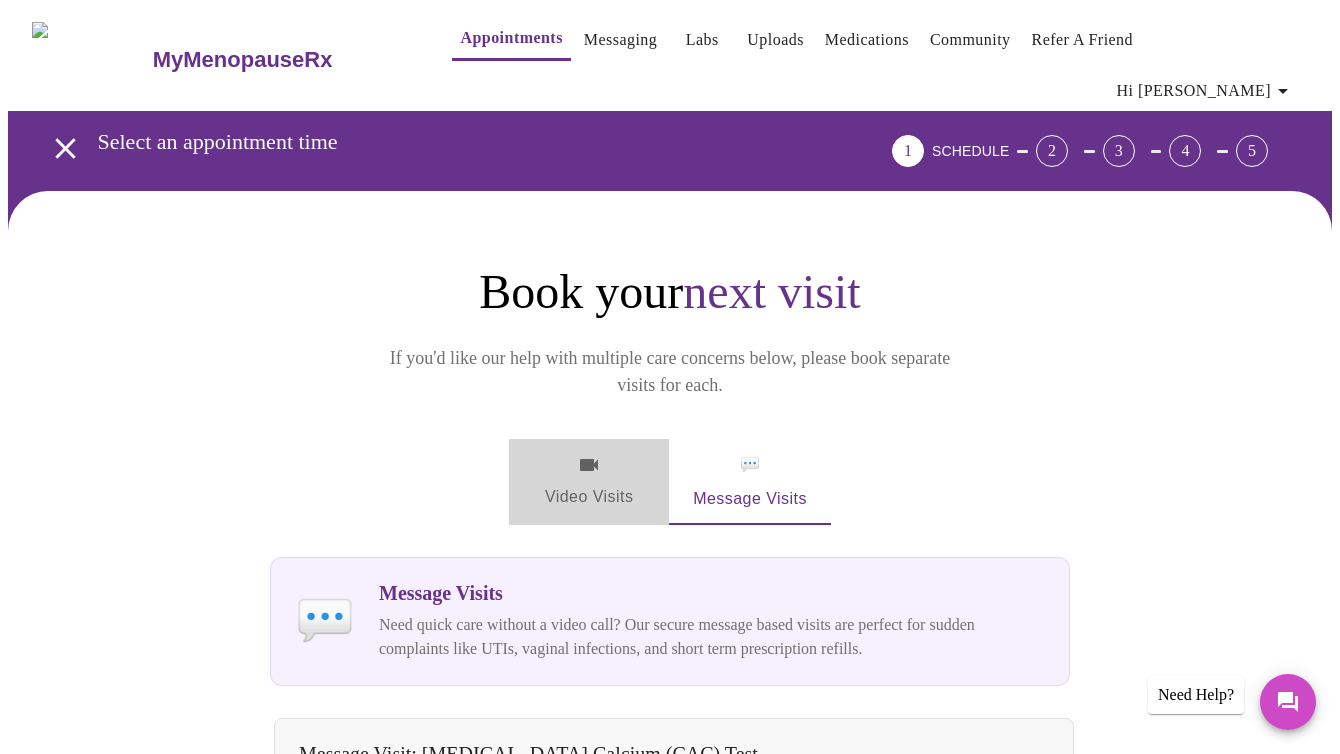 click on "Video Visits" at bounding box center [589, 482] 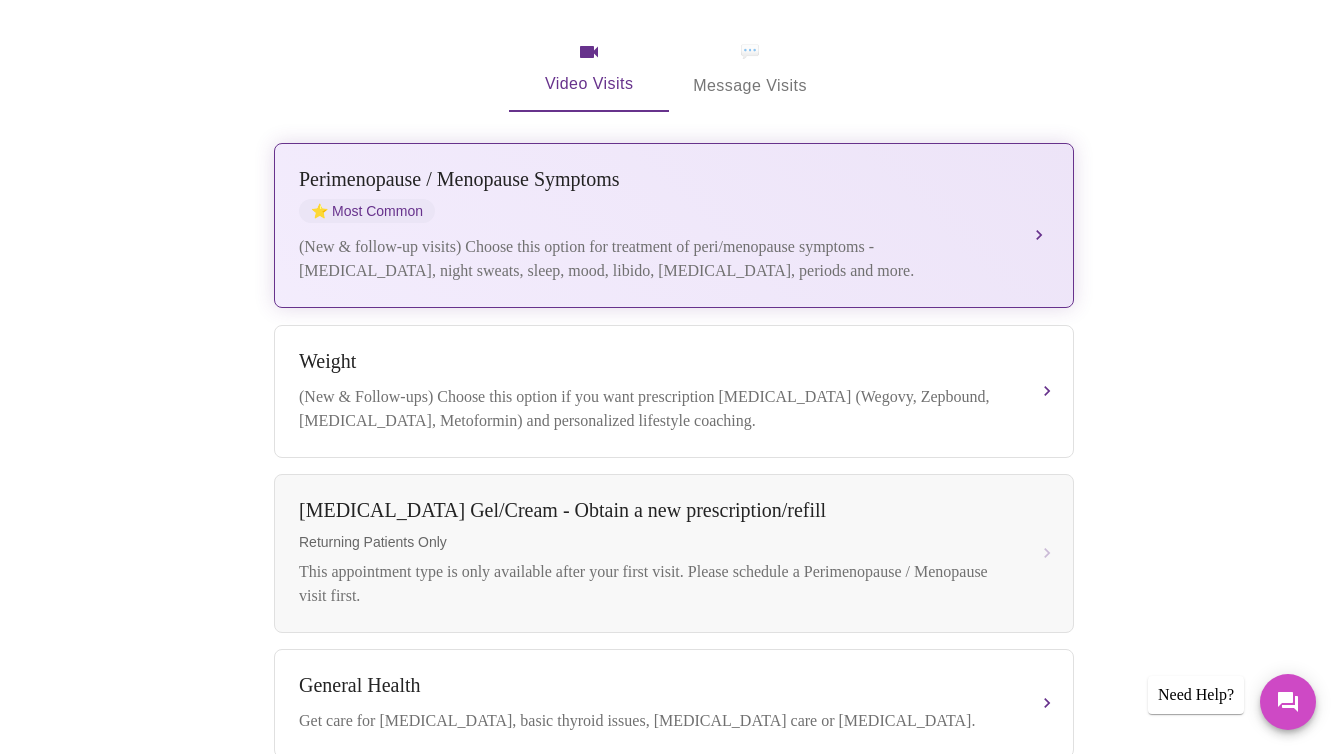 scroll, scrollTop: 419, scrollLeft: 0, axis: vertical 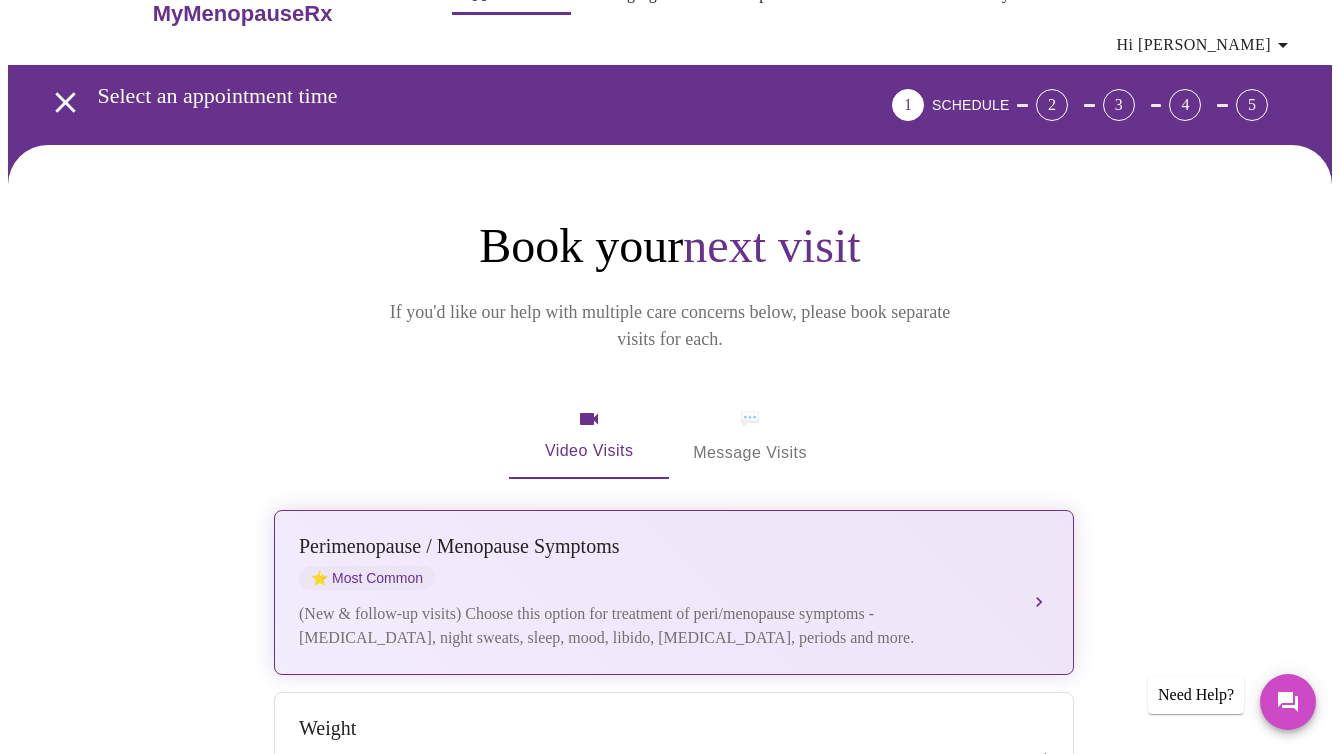 click on "⭐  Most Common" at bounding box center [367, 578] 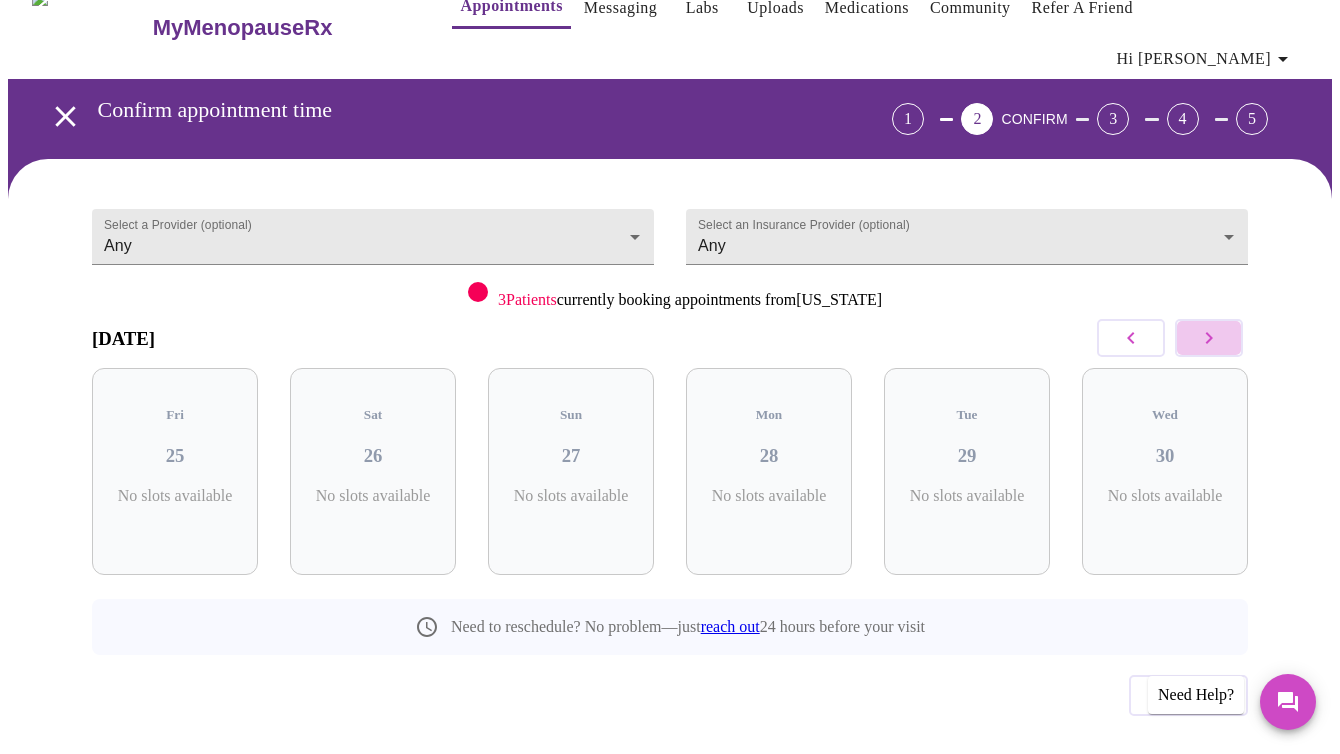 click at bounding box center [1209, 338] 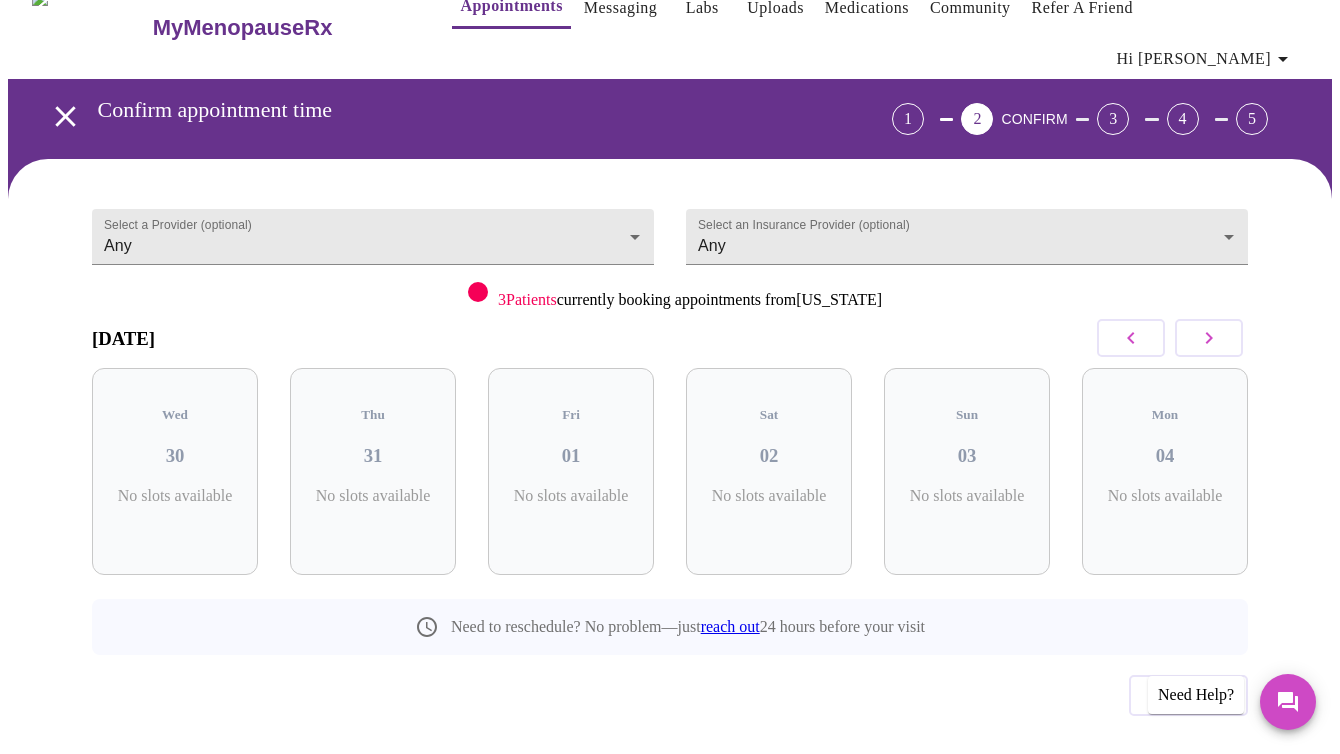 click at bounding box center [1209, 338] 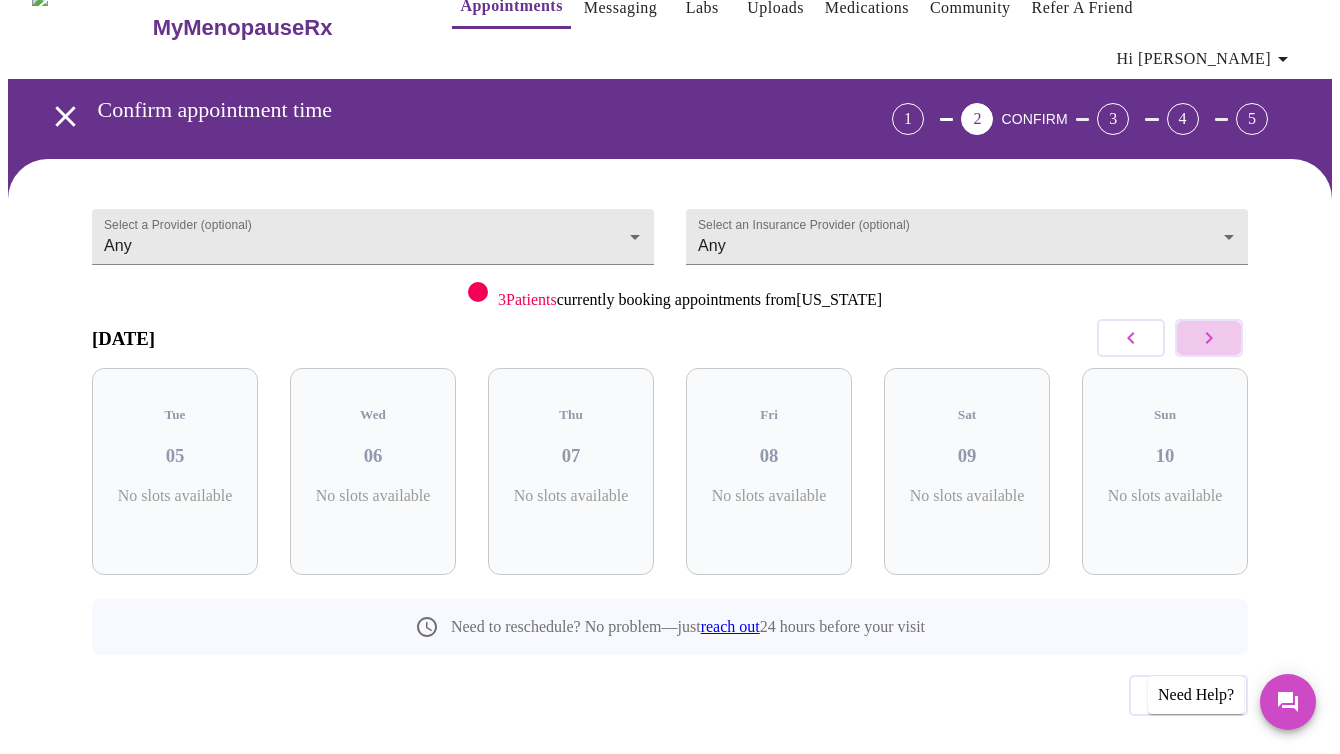 click at bounding box center (1209, 338) 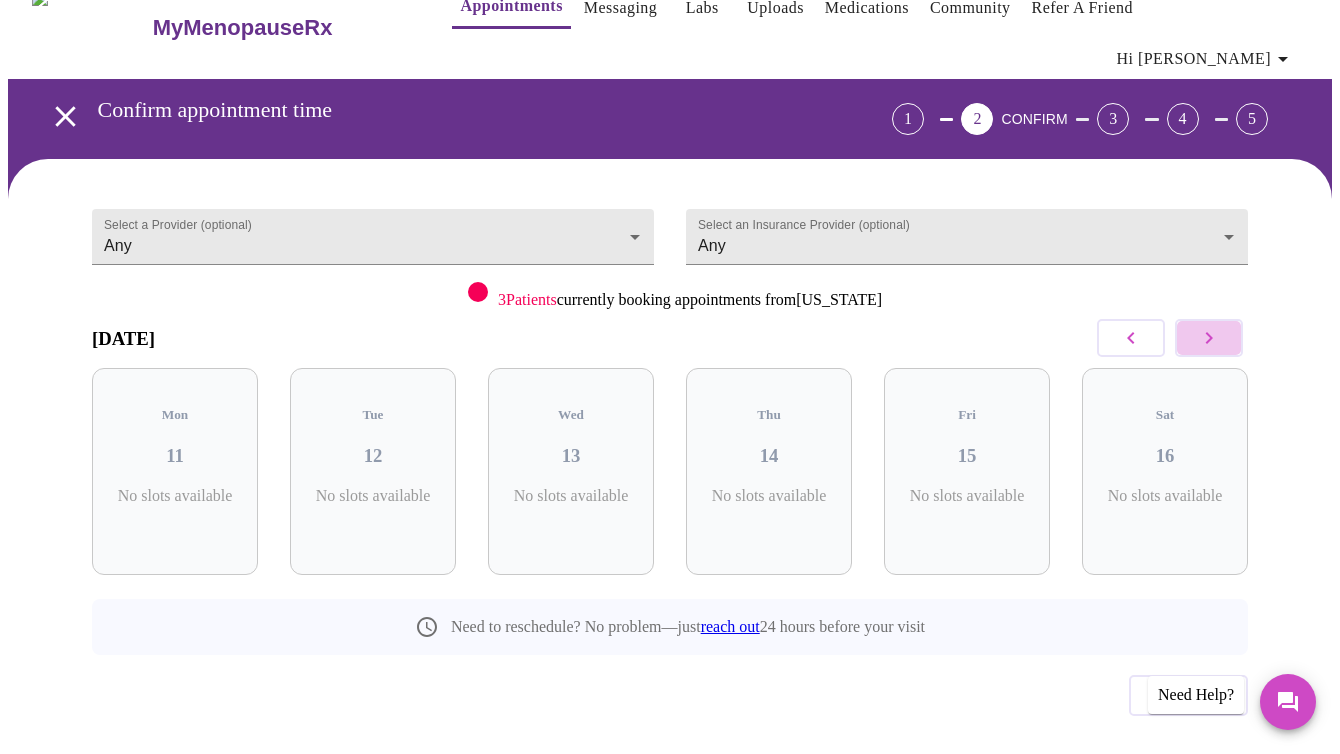 click at bounding box center [1209, 338] 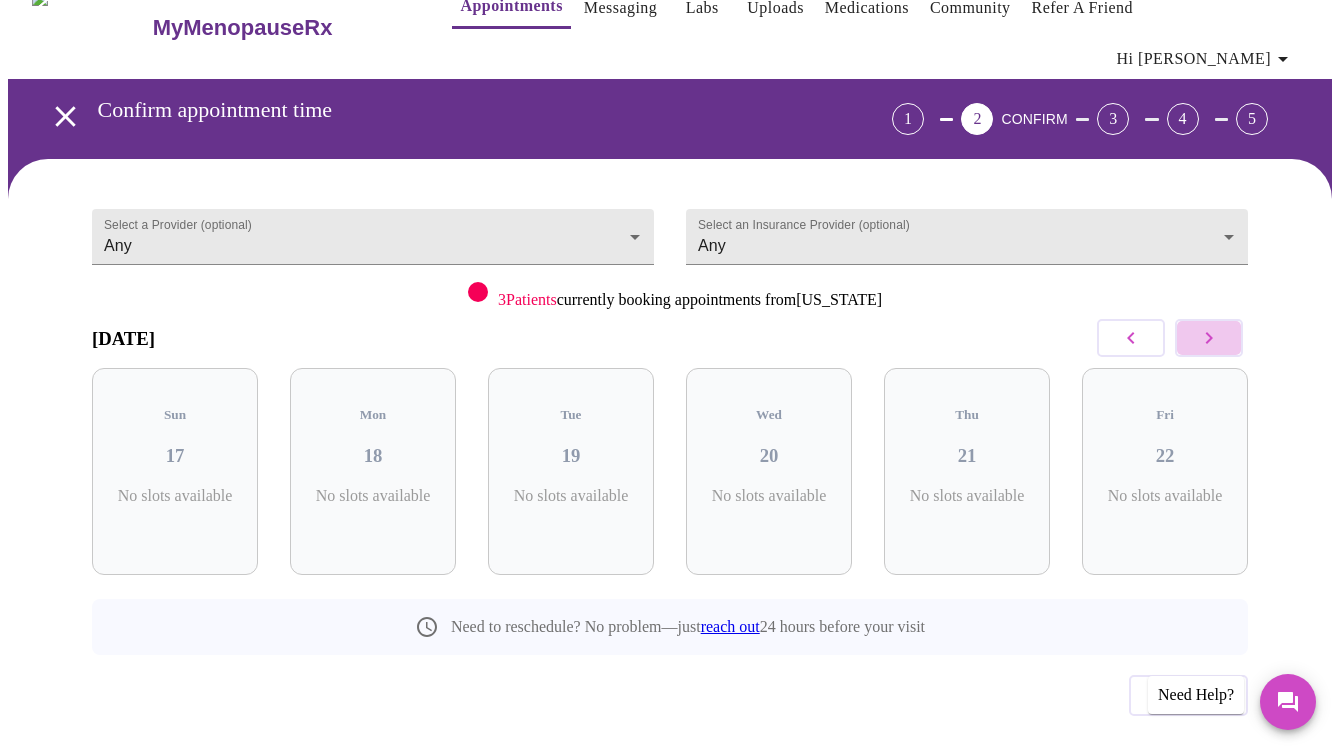 click at bounding box center [1209, 338] 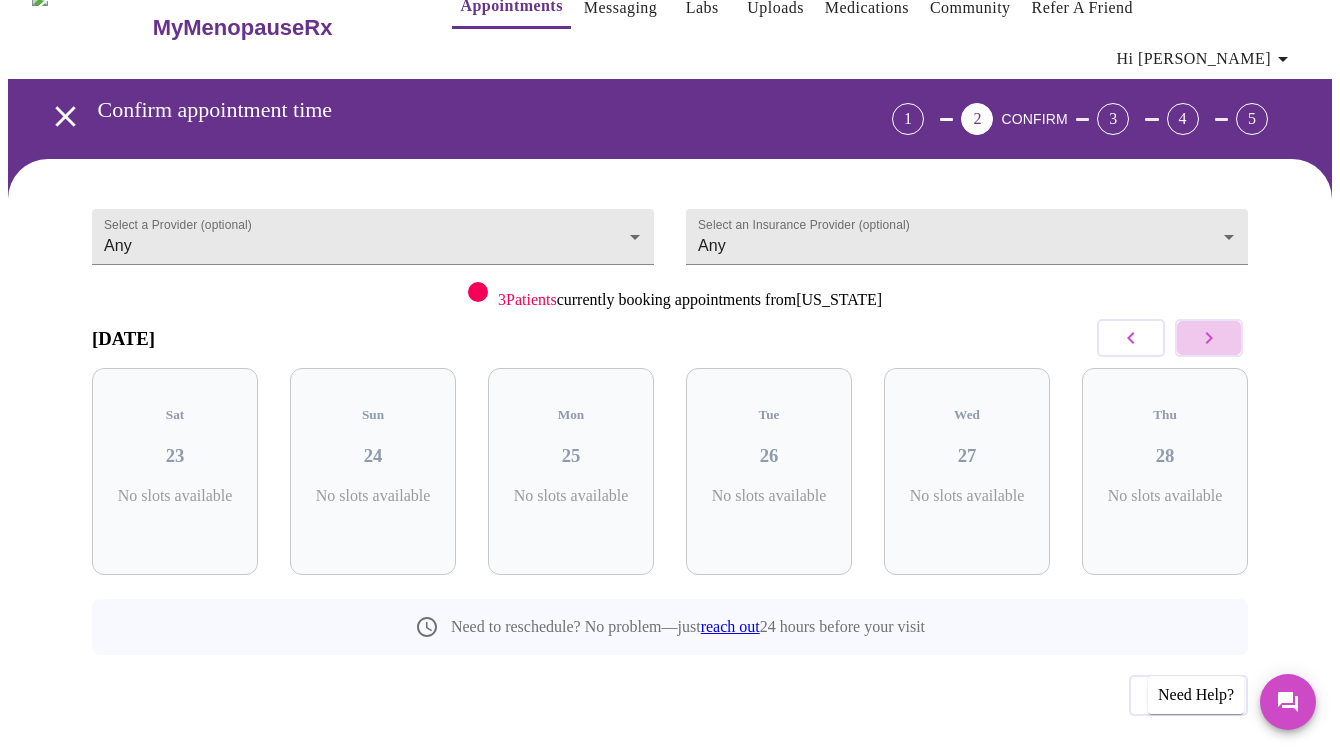 click at bounding box center [1209, 338] 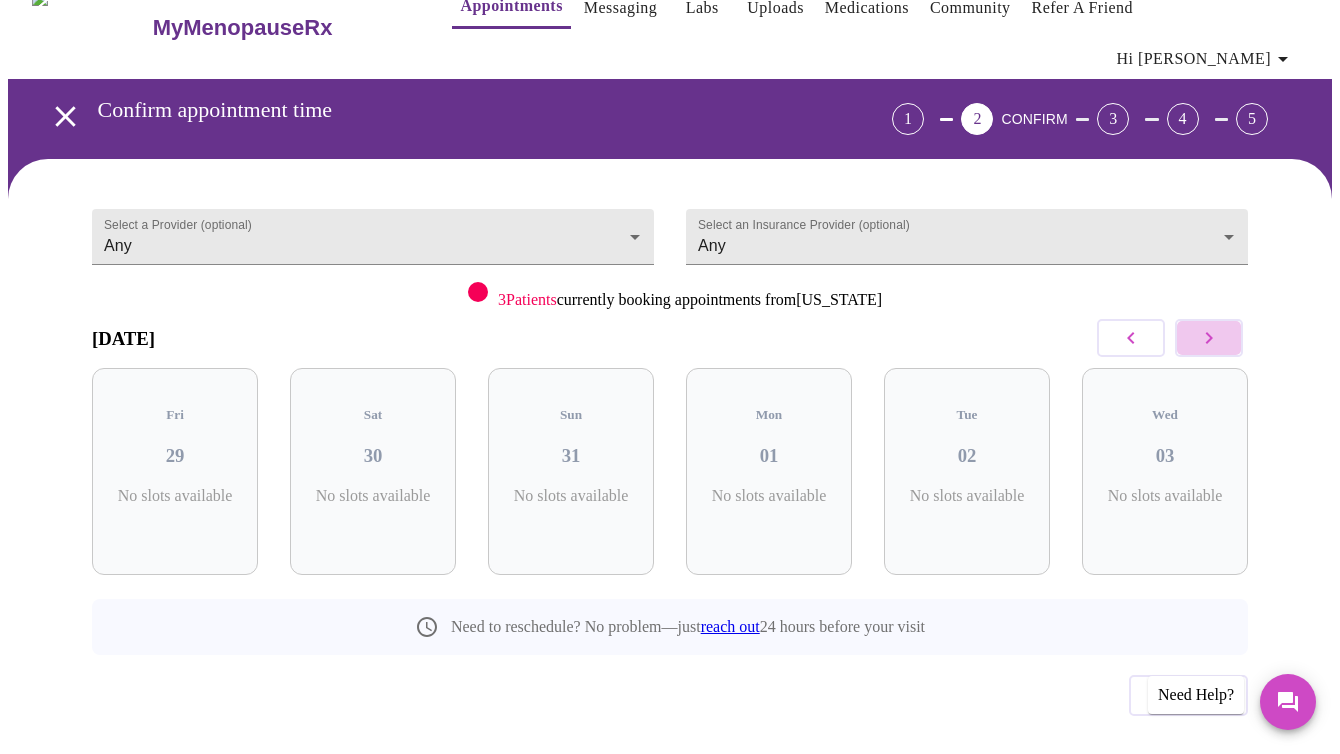 click at bounding box center (1209, 338) 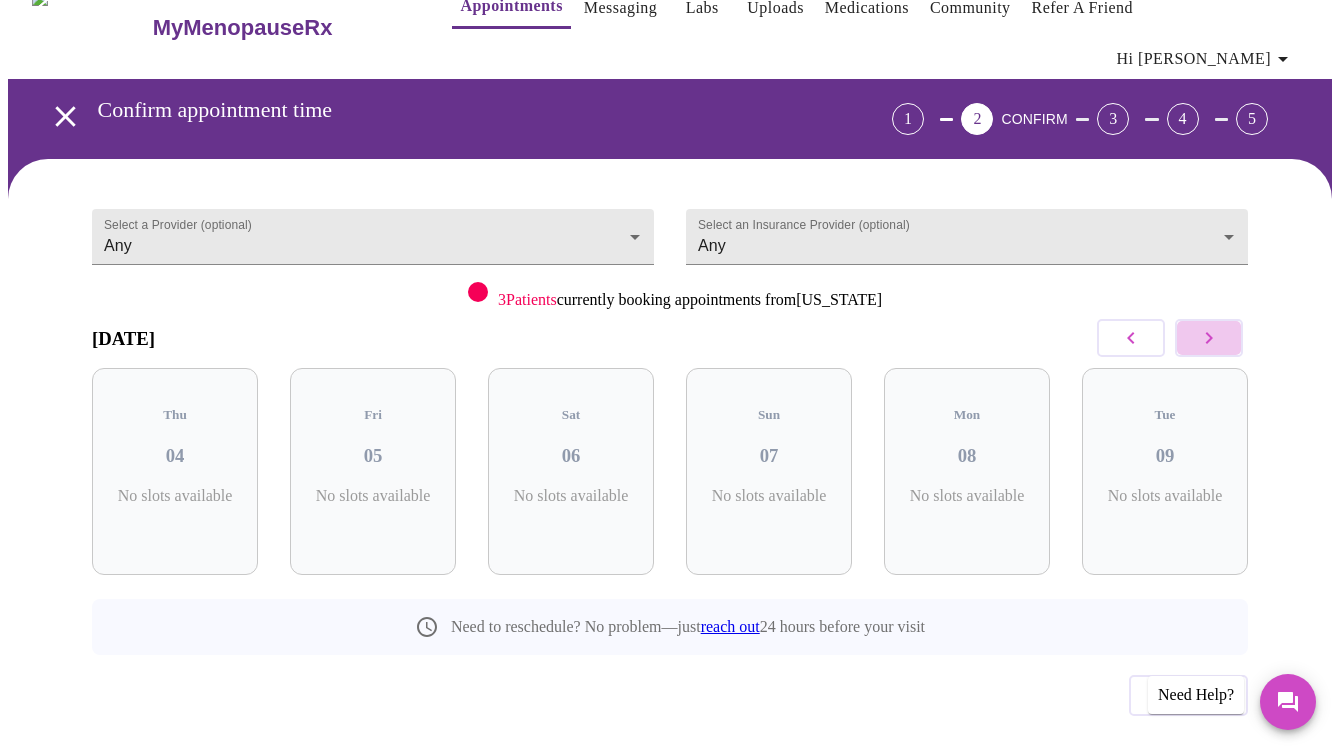 click at bounding box center [1209, 338] 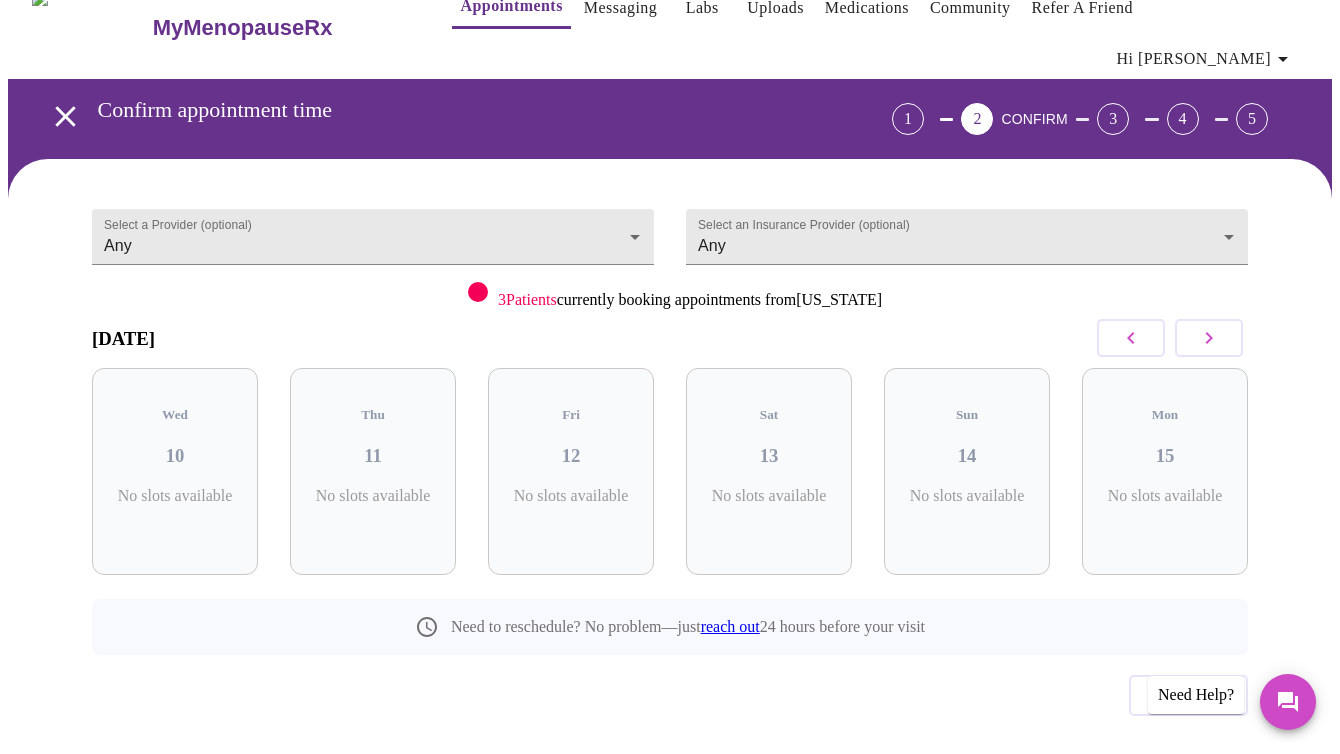 click at bounding box center [1209, 338] 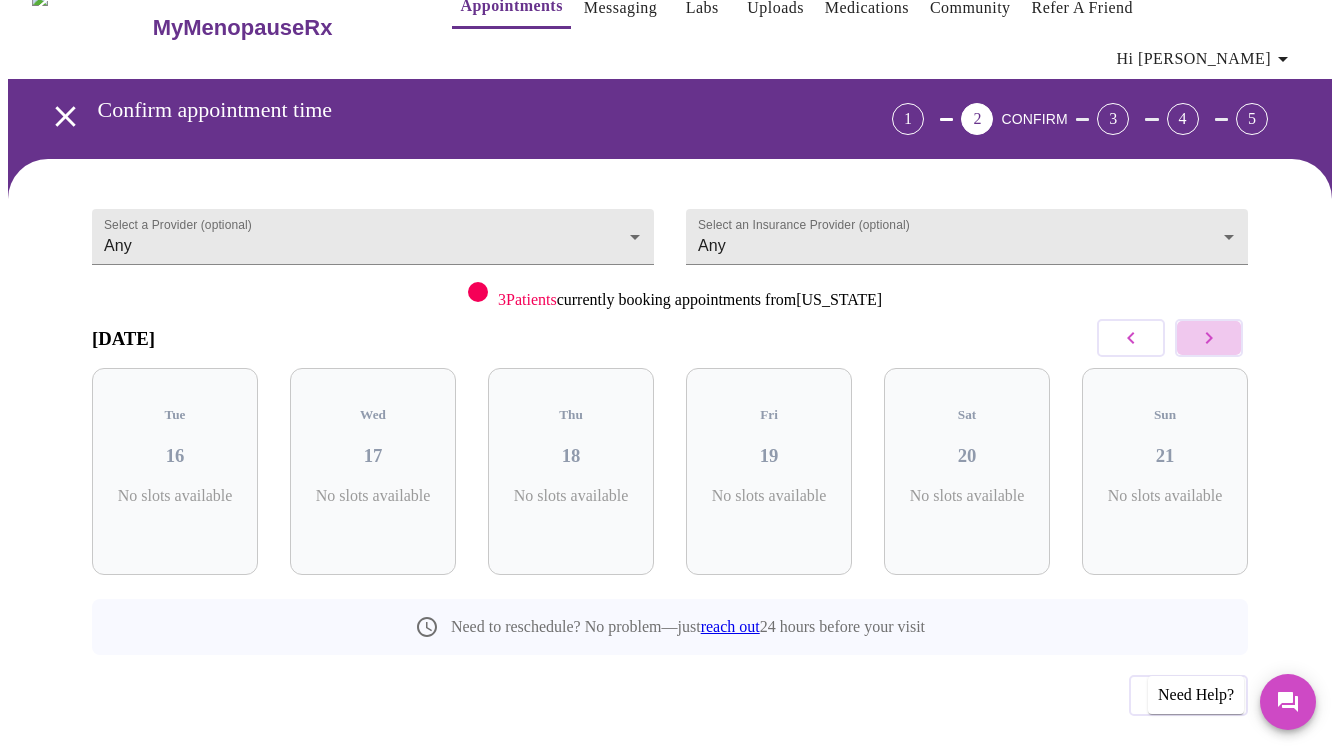 click at bounding box center [1209, 338] 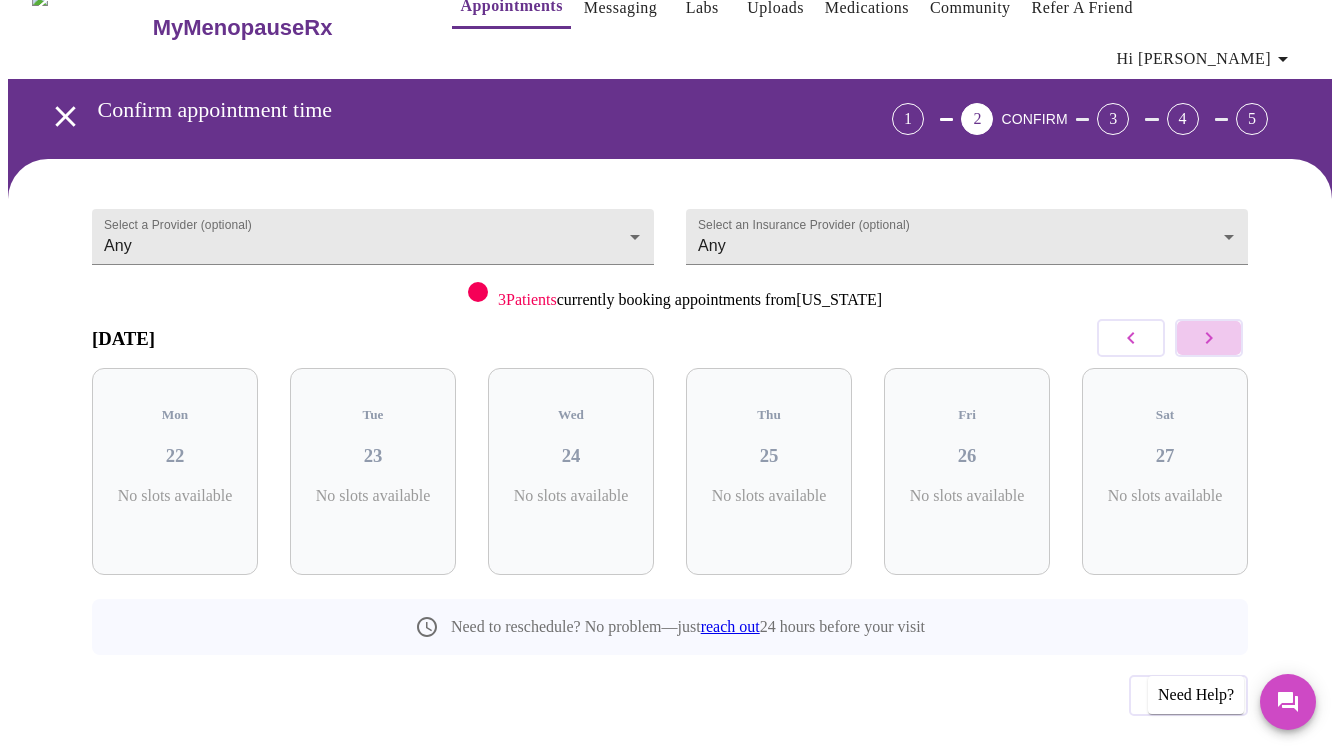 click at bounding box center [1209, 338] 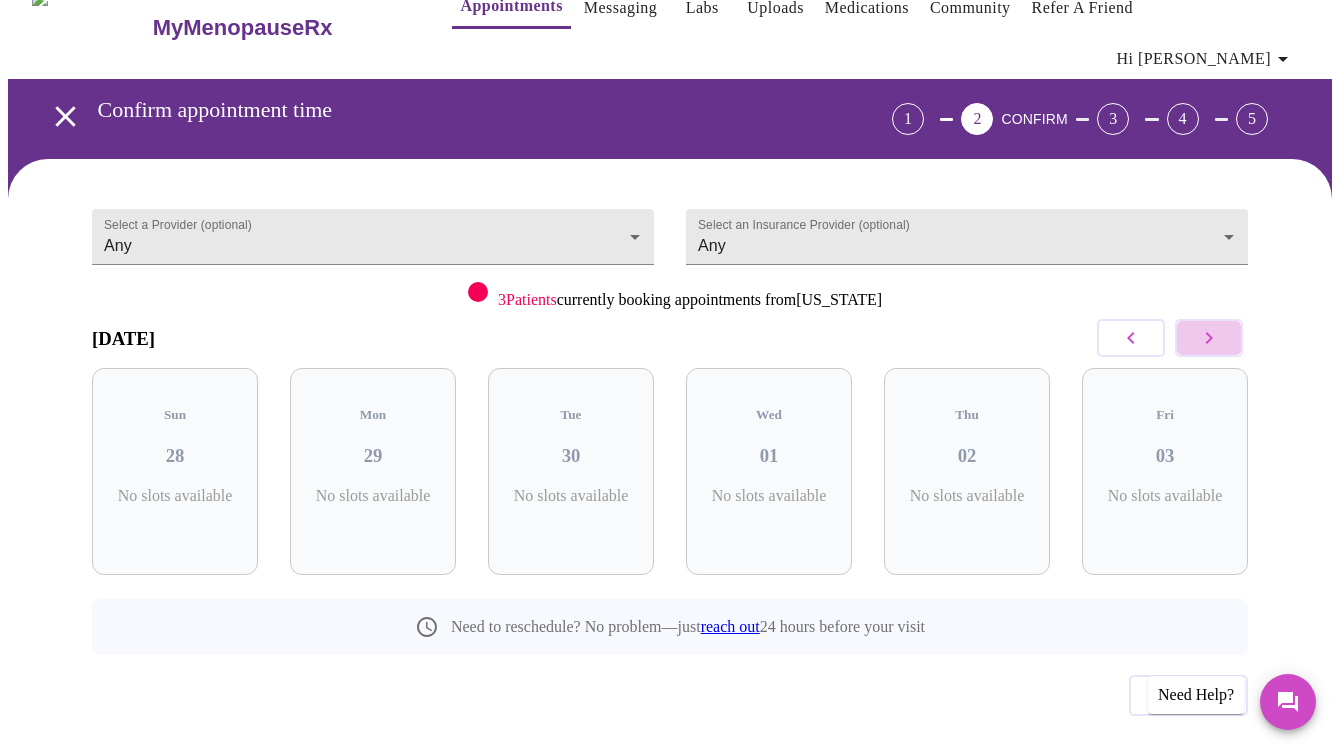 click at bounding box center (1209, 338) 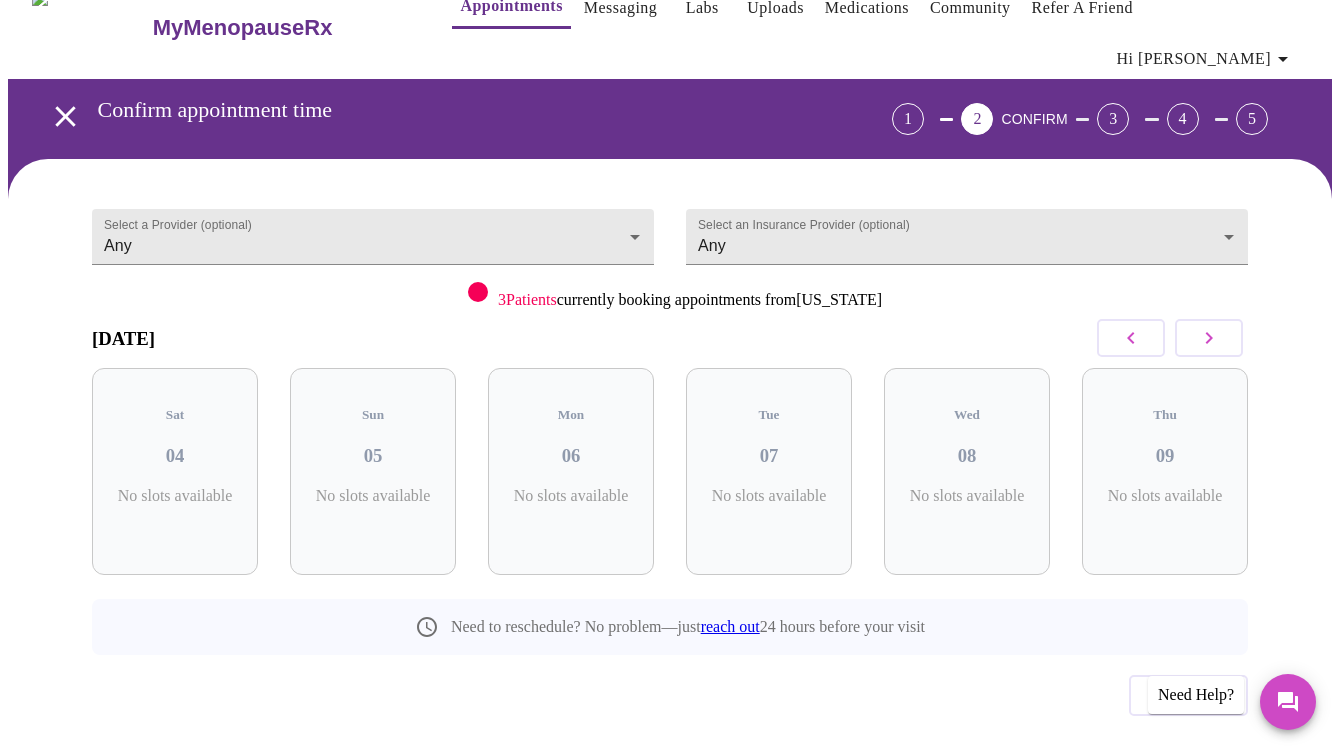 click at bounding box center [1209, 338] 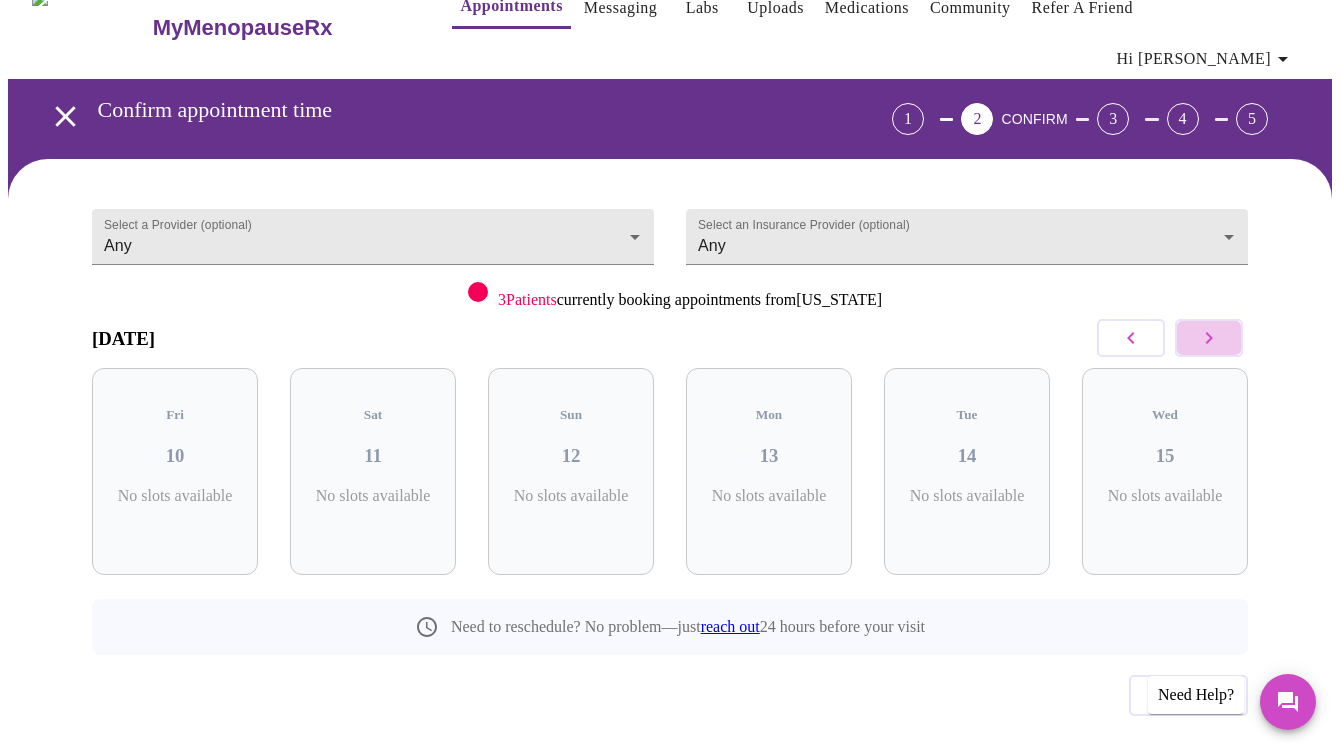 click at bounding box center (1209, 338) 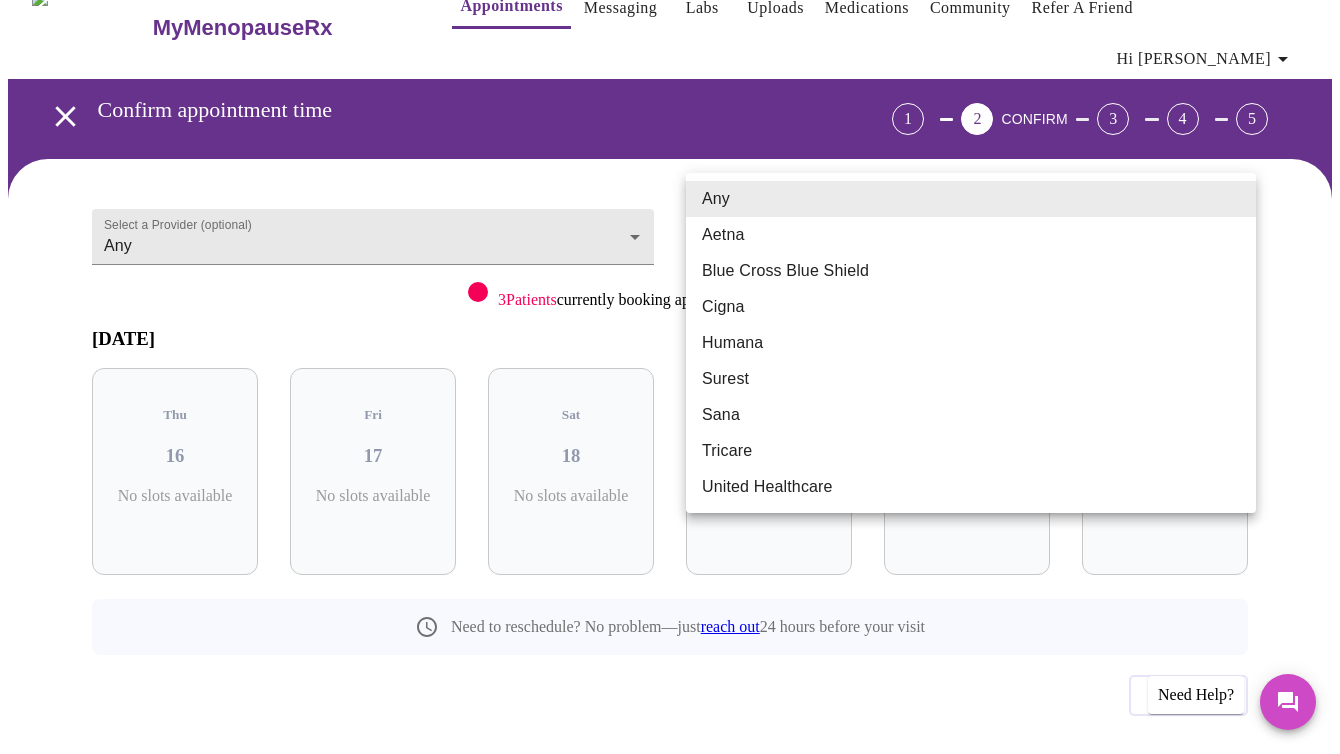 click on "MyMenopauseRx Appointments Messaging Labs Uploads Medications Community Refer a Friend Hi Shawnee   Confirm appointment time 1 2 CONFIRM 3 4 5 Select a Provider (optional) Any Any Select an Insurance Provider (optional) Any Any 3  Patients  currently booking appointments from  [US_STATE] [DATE] Thu 16 No slots available Fri 17 No slots available Sat 18 No slots available Sun 19 No slots available Mon 20 No slots available Tue 21 No slots available Need to reschedule? No problem—just  reach out  24 hours before your visit Previous Need Help? Settings Billing Invoices Log out Any Aetna Blue Cross Blue Shield Cigna Humana Surest Sana Tricare United Healthcare" at bounding box center (670, 396) 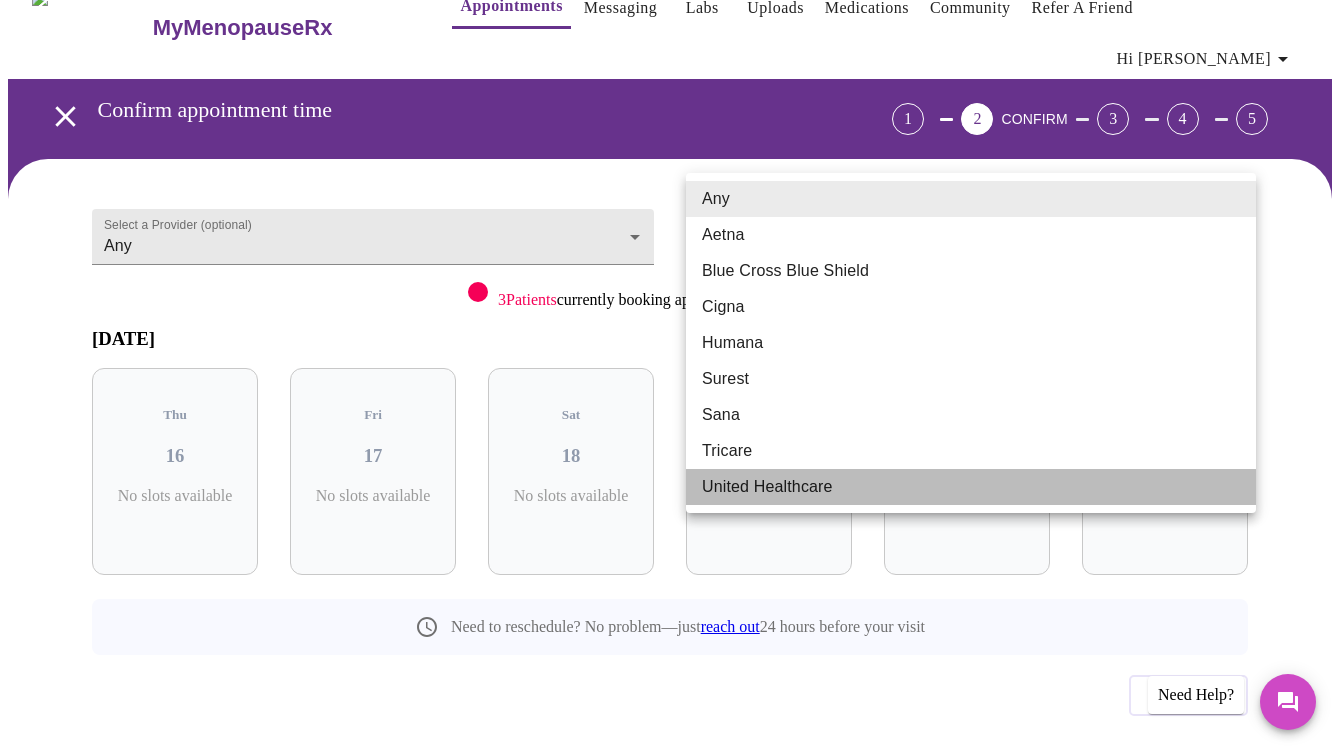 click on "United Healthcare" at bounding box center [971, 487] 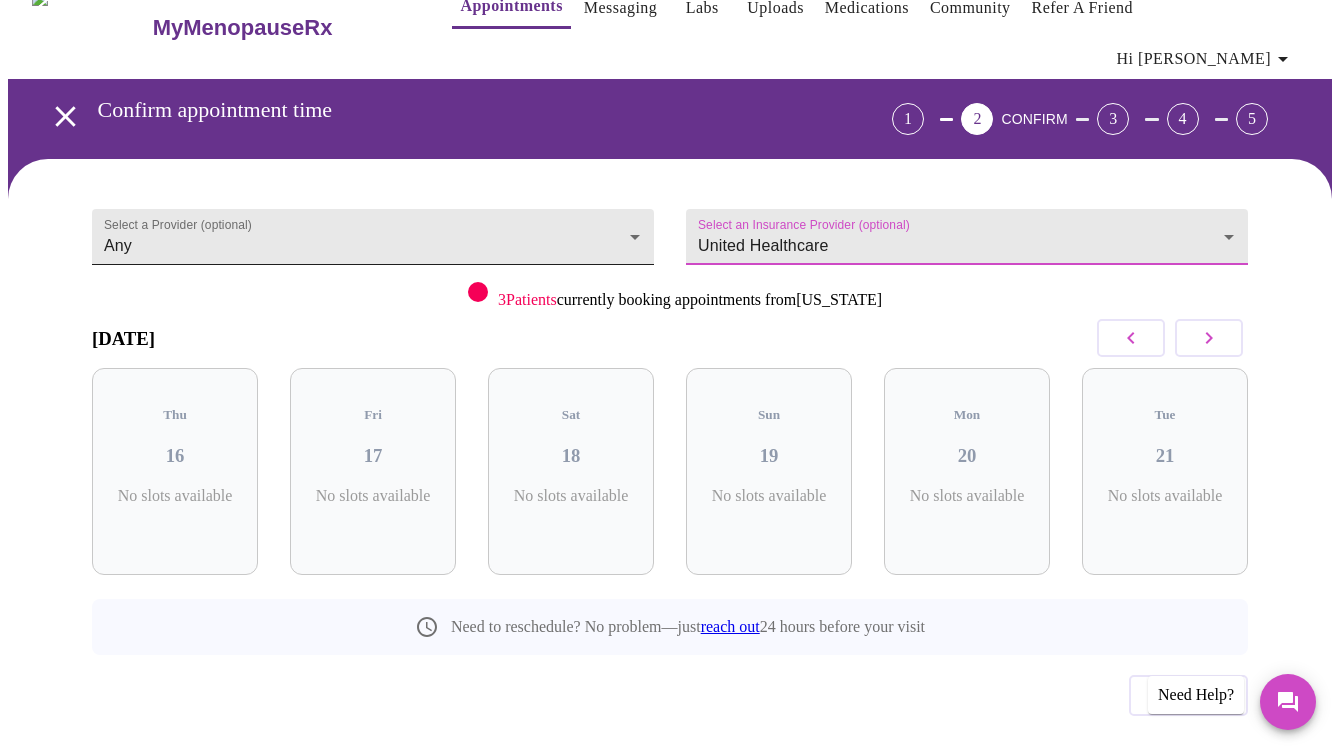 click on "MyMenopauseRx Appointments Messaging Labs Uploads Medications Community Refer a Friend Hi Shawnee   Confirm appointment time 1 2 CONFIRM 3 4 5 Select a Provider (optional) Any Any Select an Insurance Provider (optional) United Healthcare United Healthcare 3  Patients  currently booking appointments from  [US_STATE] [DATE] Thu 16 No slots available Fri 17 No slots available Sat 18 No slots available Sun 19 No slots available Mon 20 No slots available Tue 21 No slots available Need to reschedule? No problem—just  reach out  24 hours before your visit Previous Need Help? Settings Billing Invoices Log out" at bounding box center [670, 396] 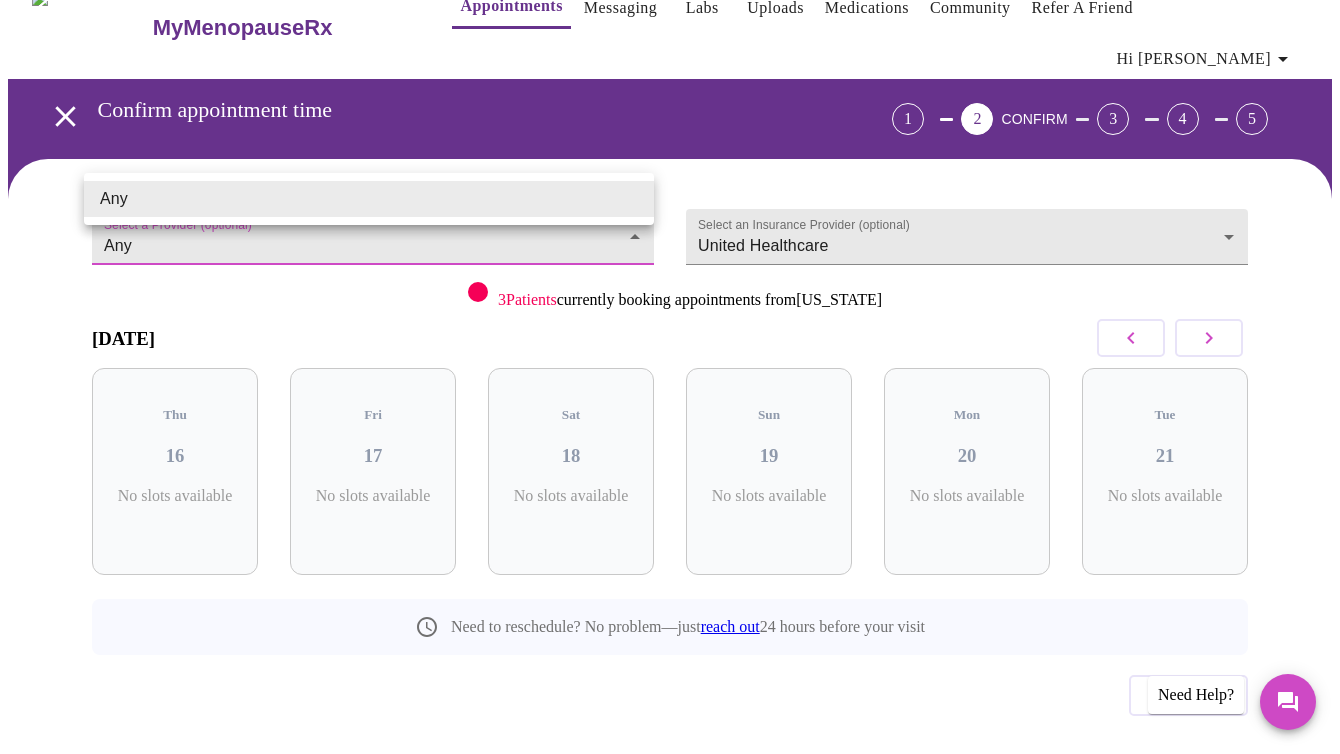 click at bounding box center [670, 377] 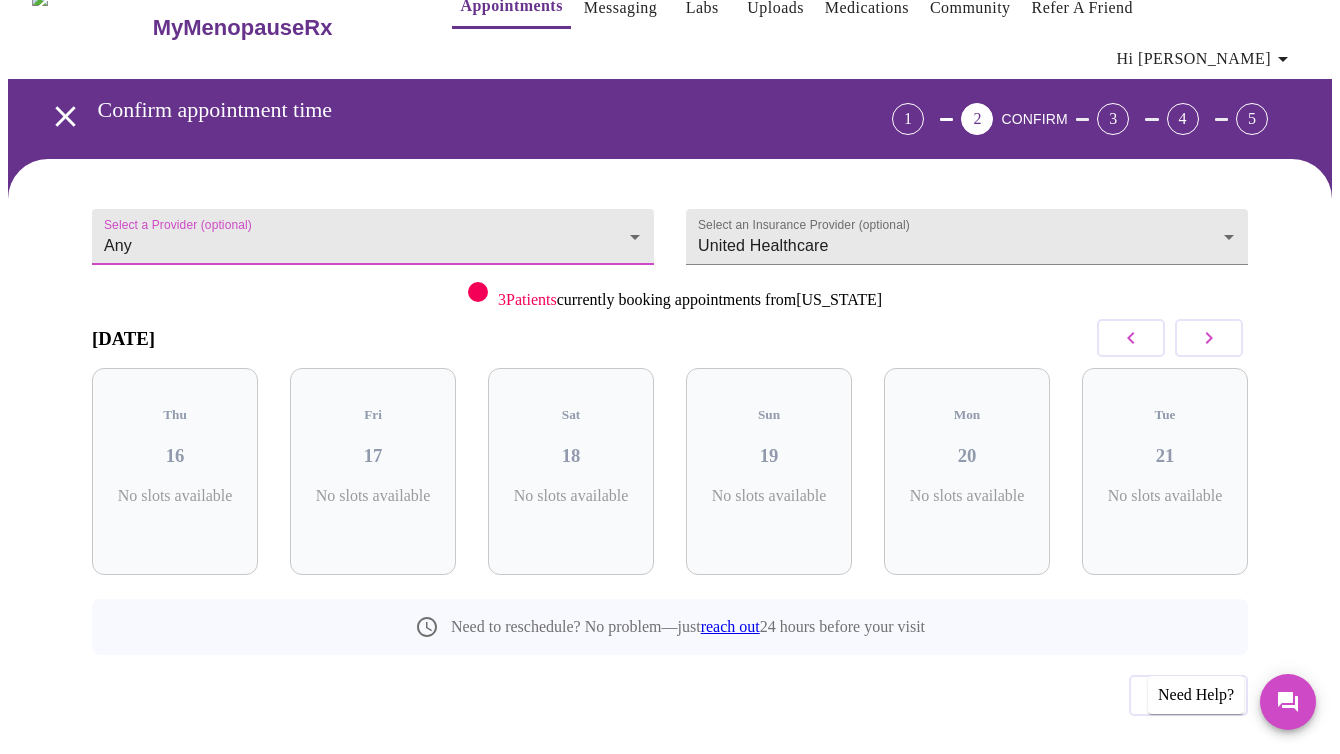 click 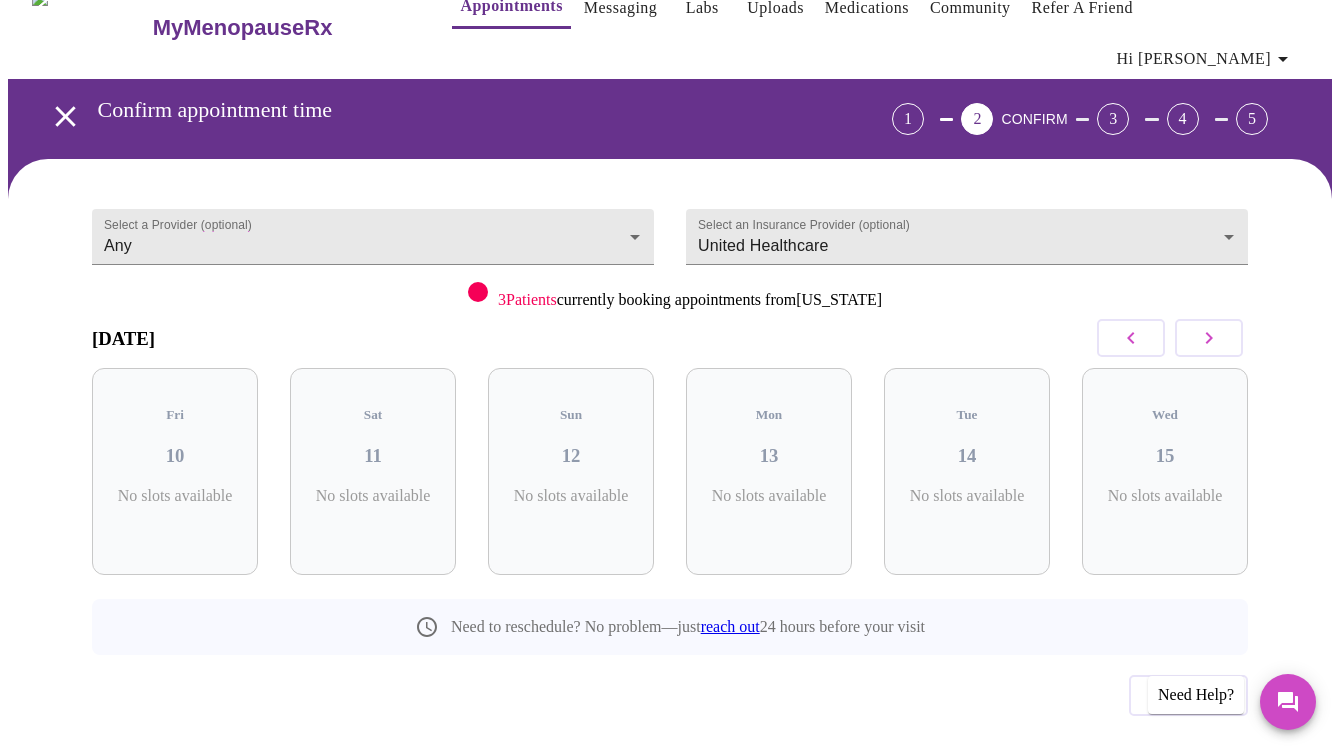 click 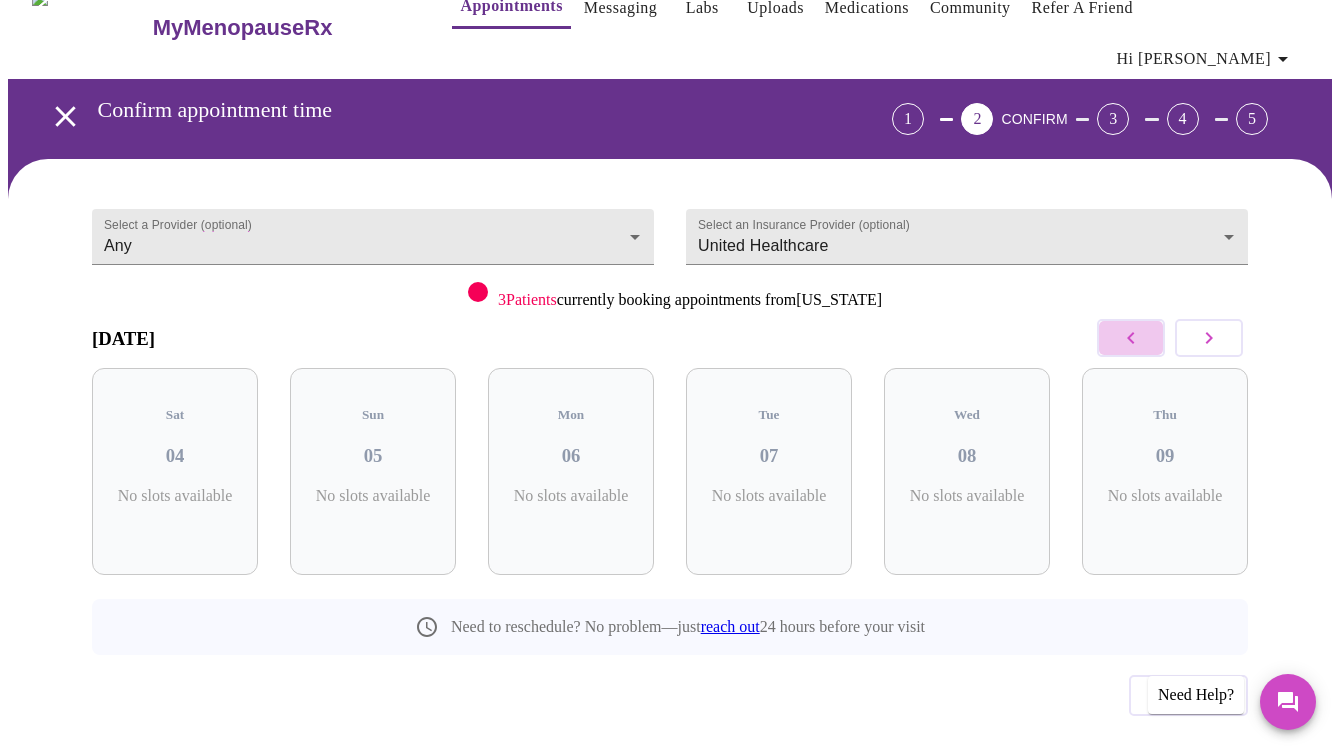 click 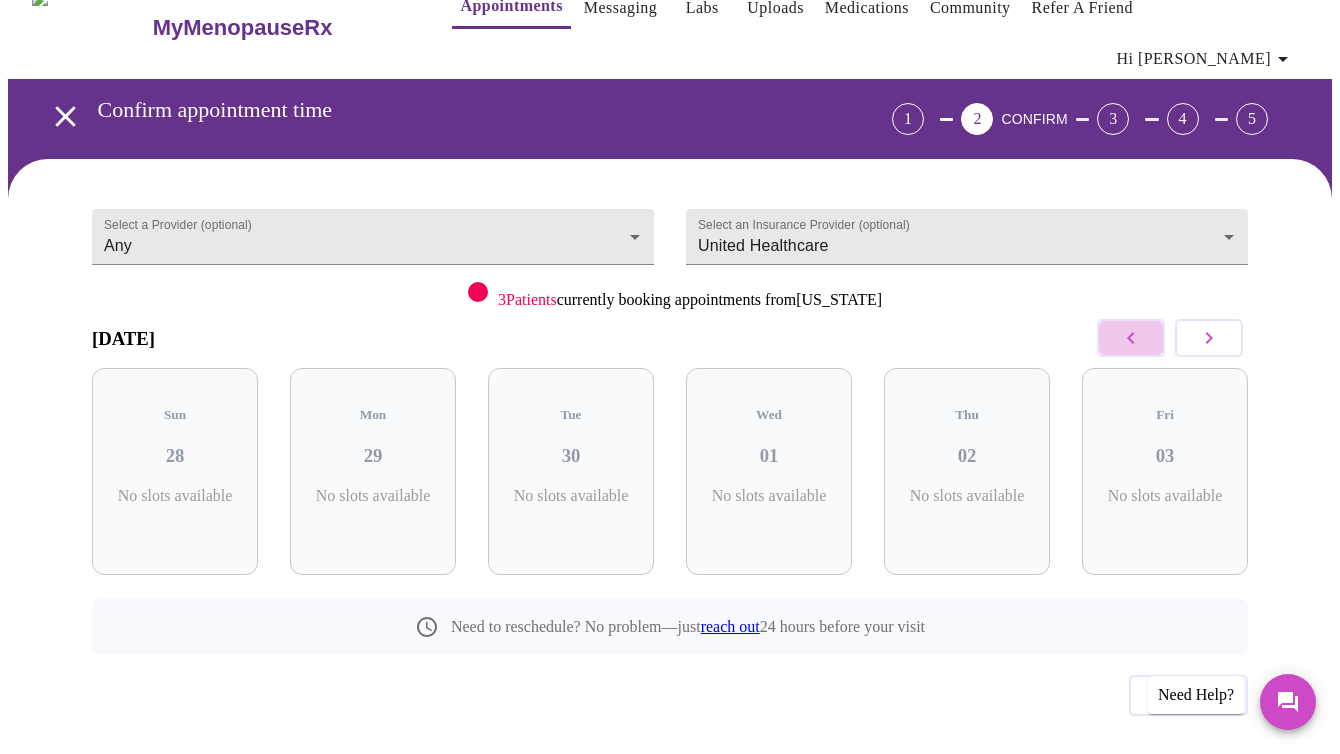 click 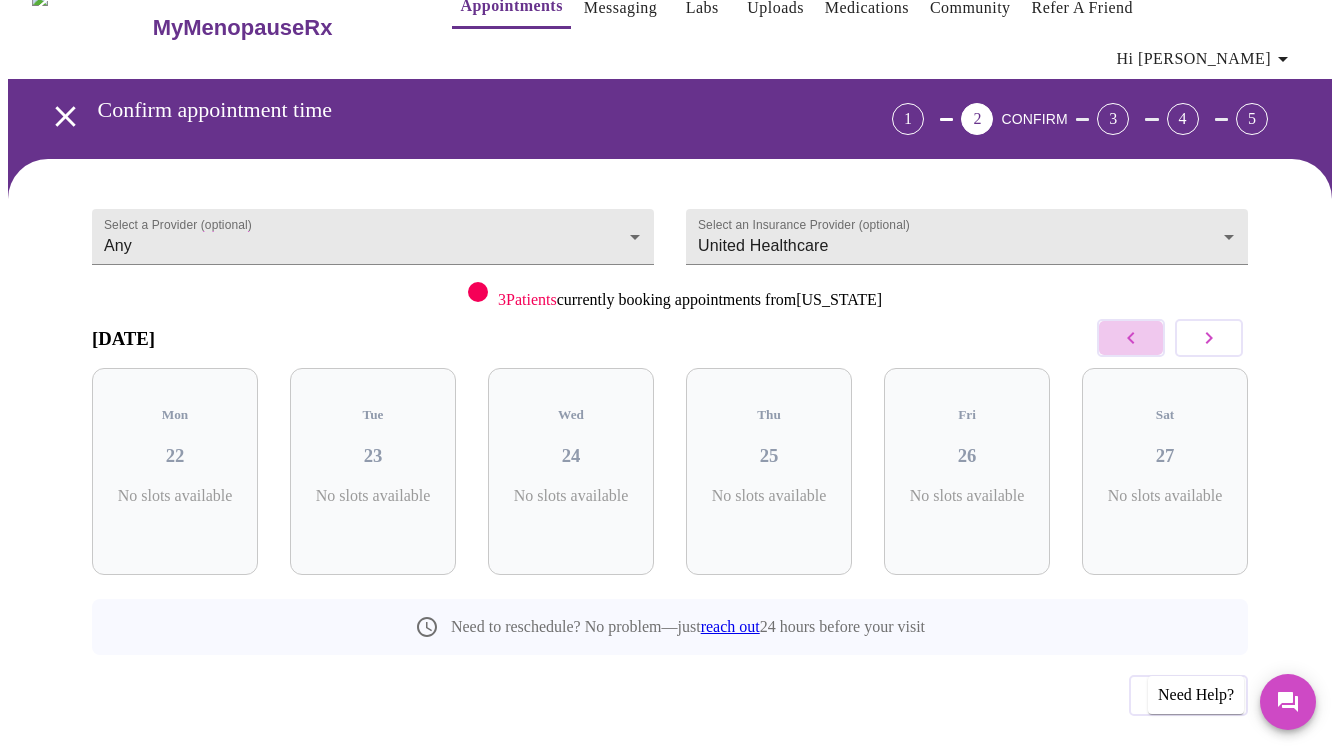 click 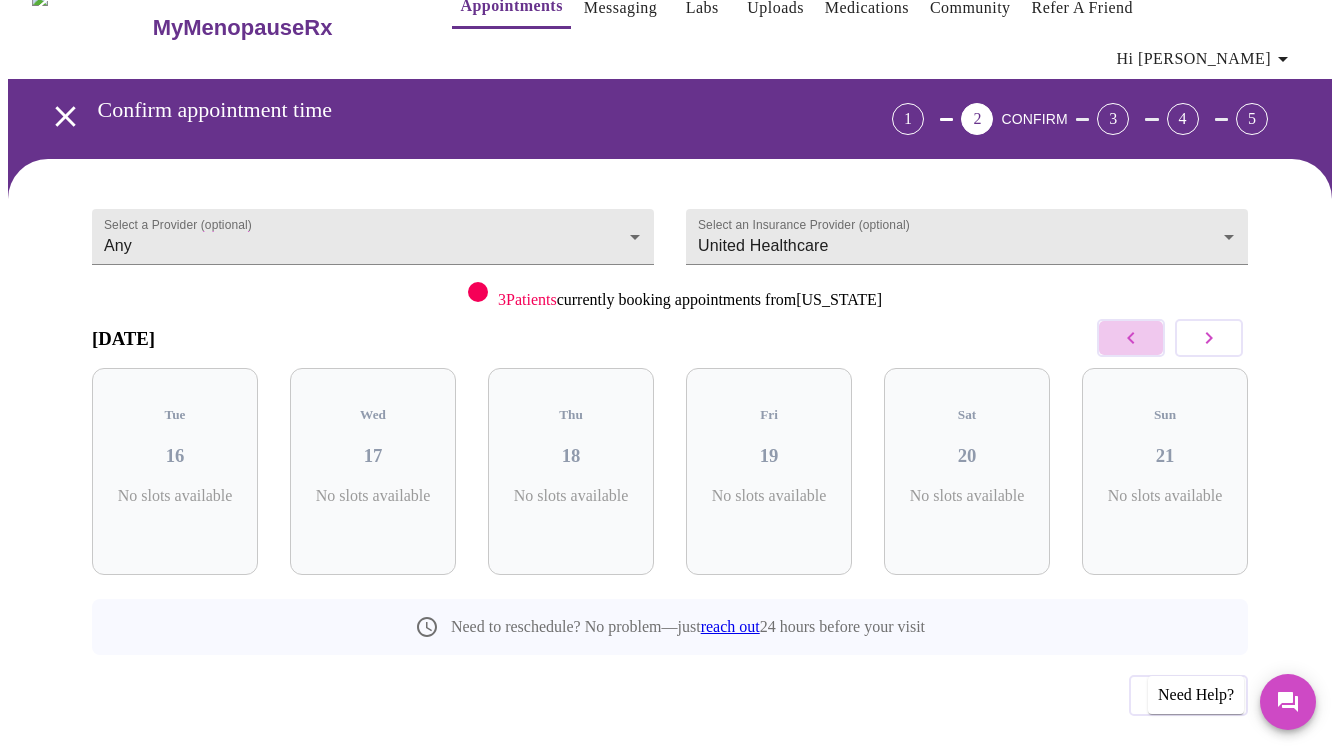 click 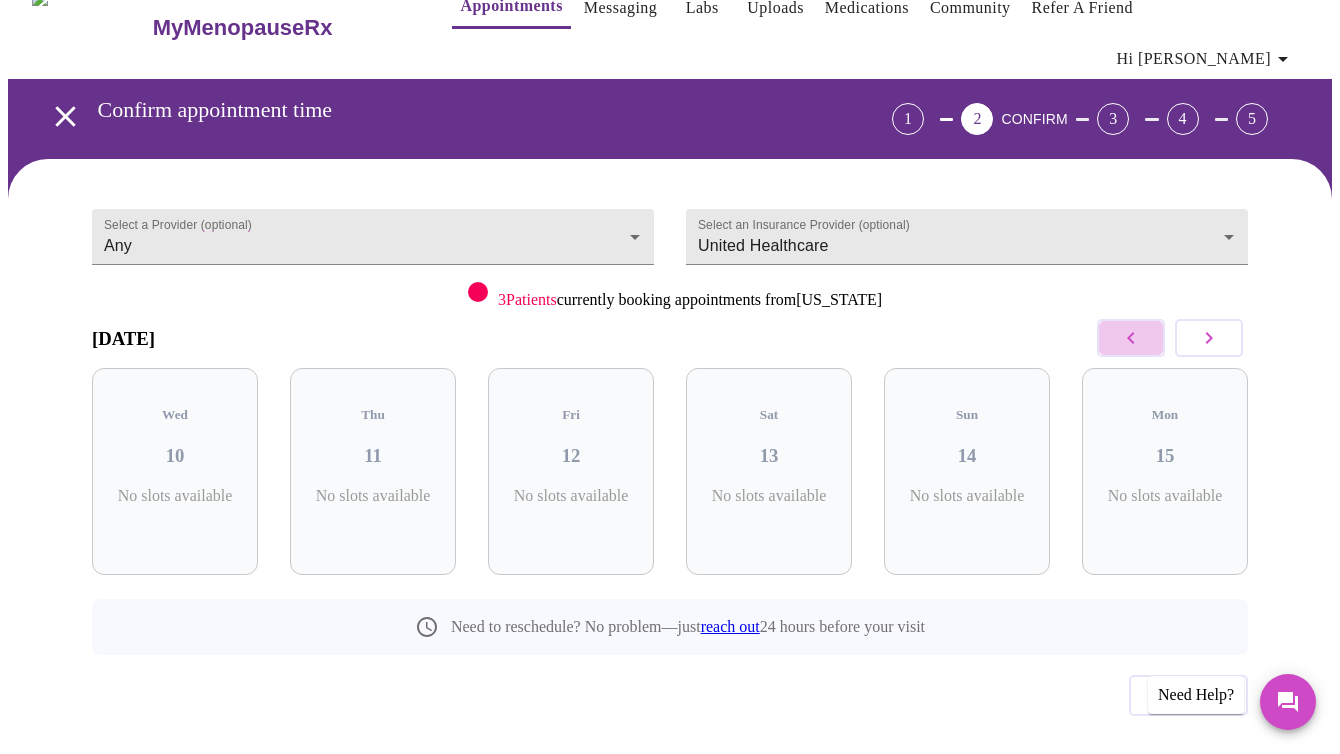 click 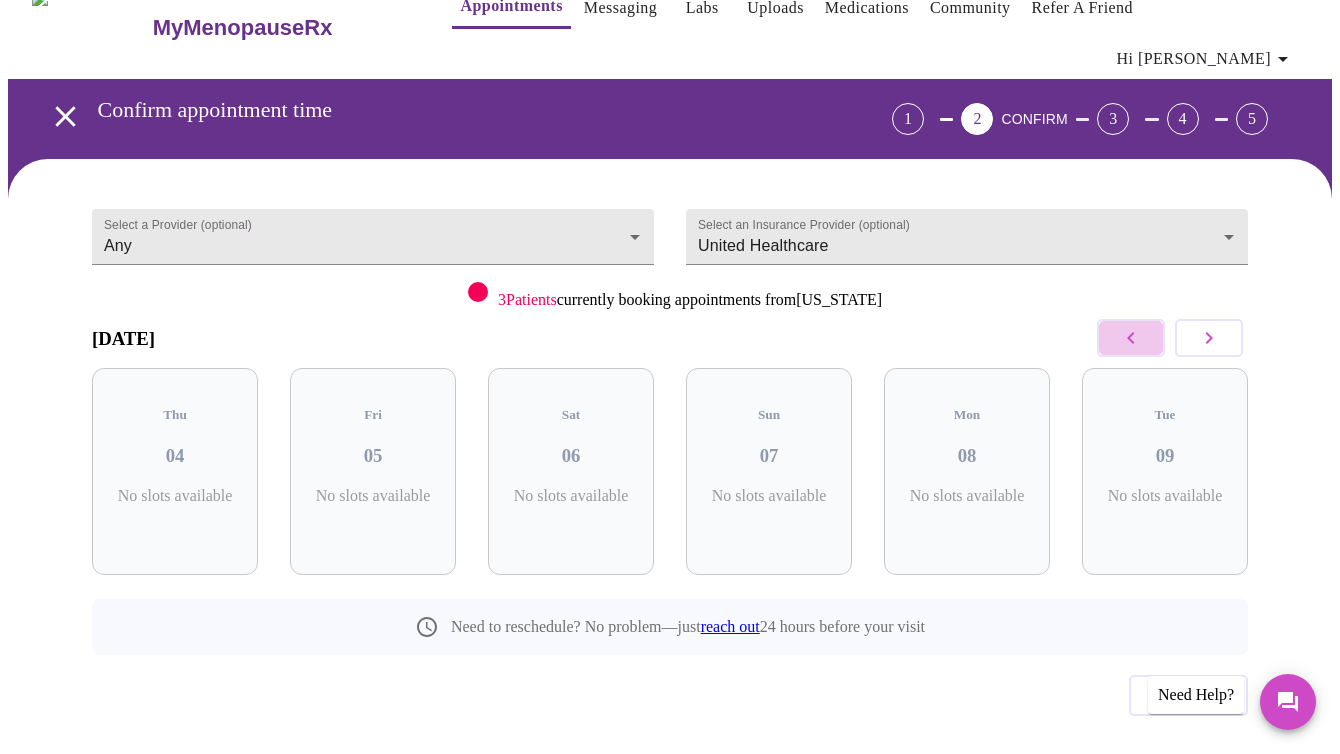 click 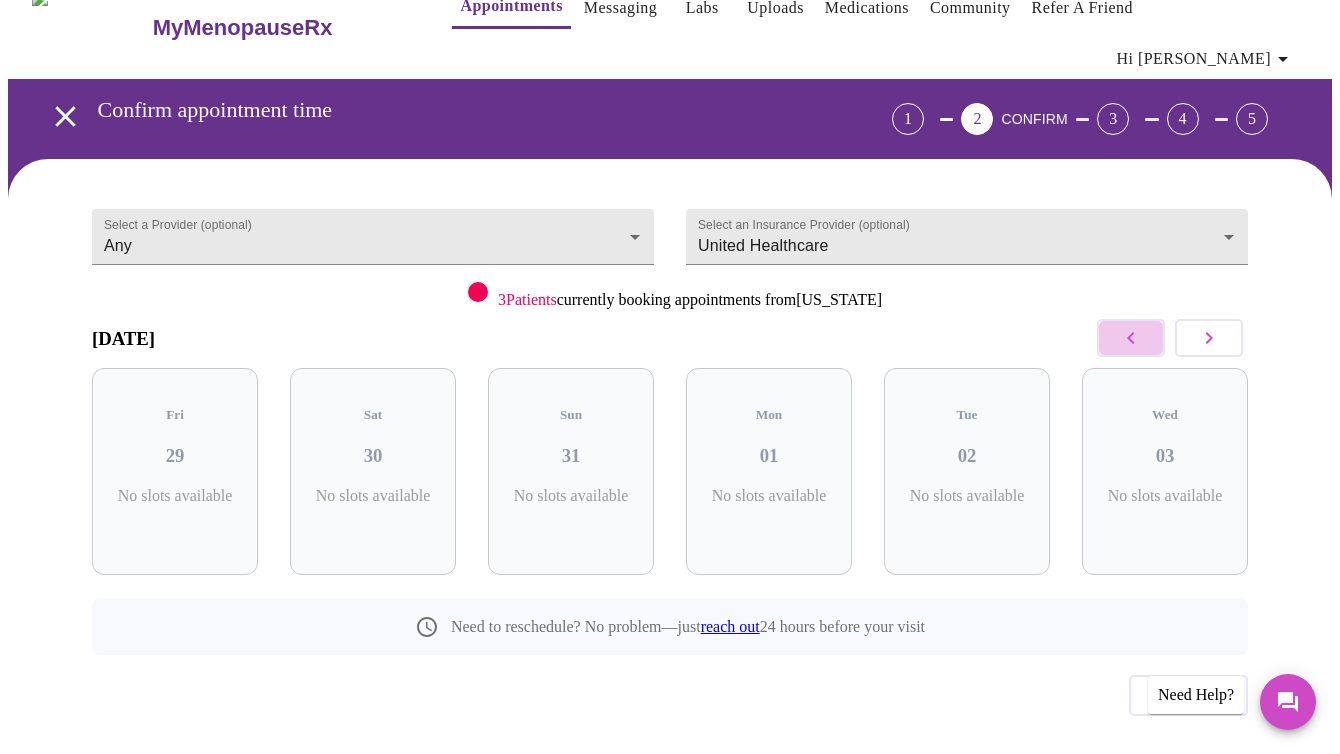 click 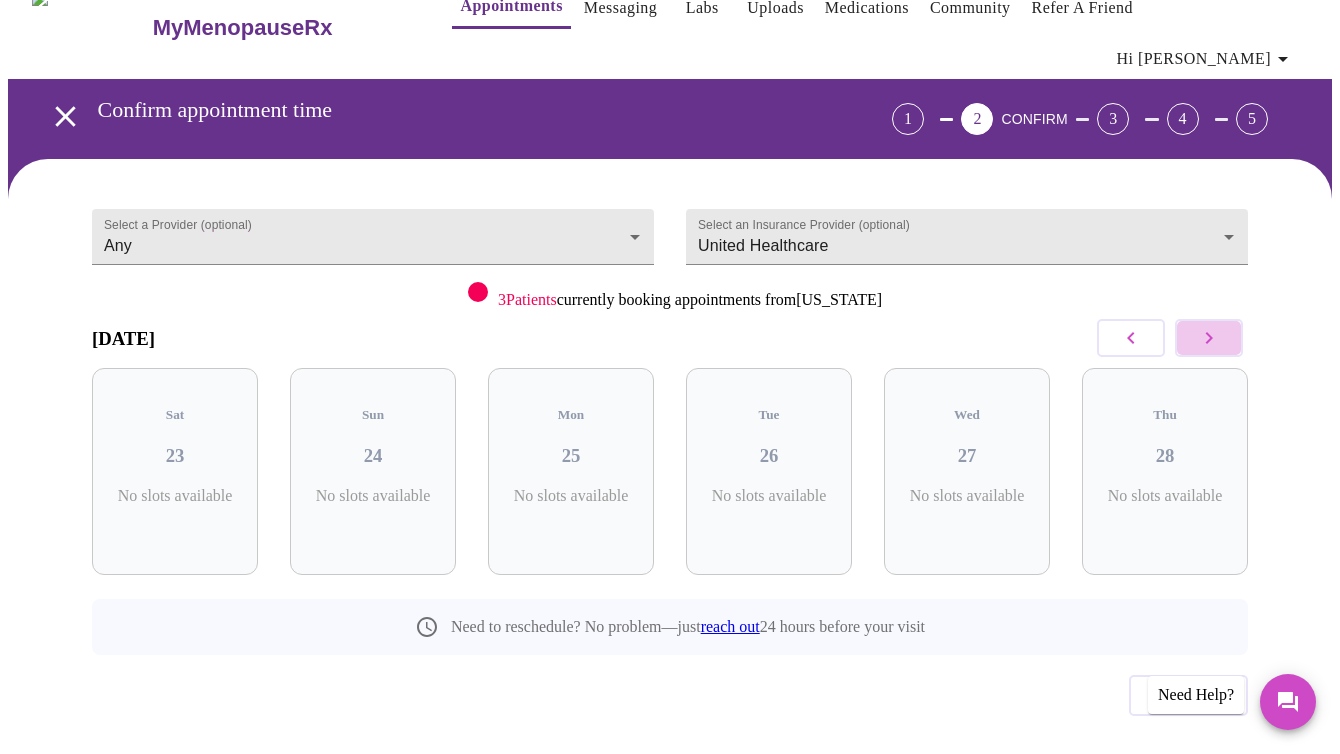 click 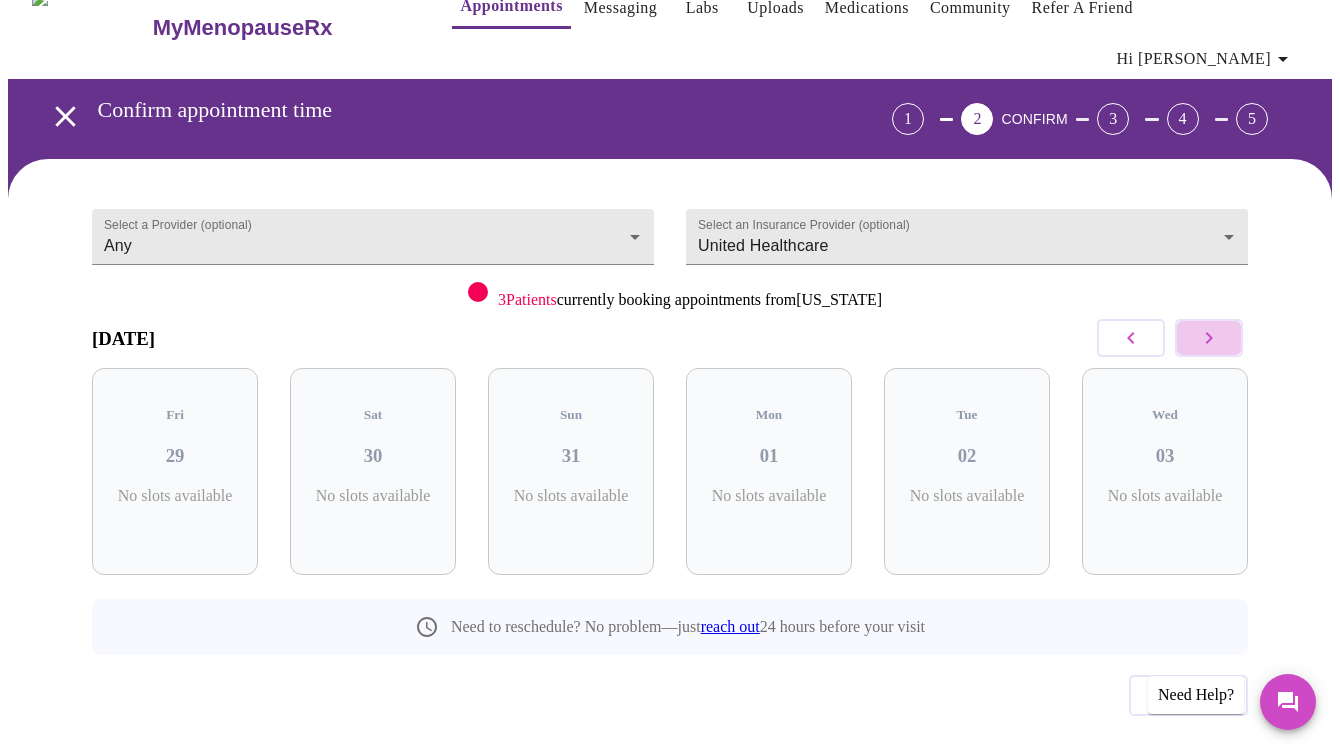 click 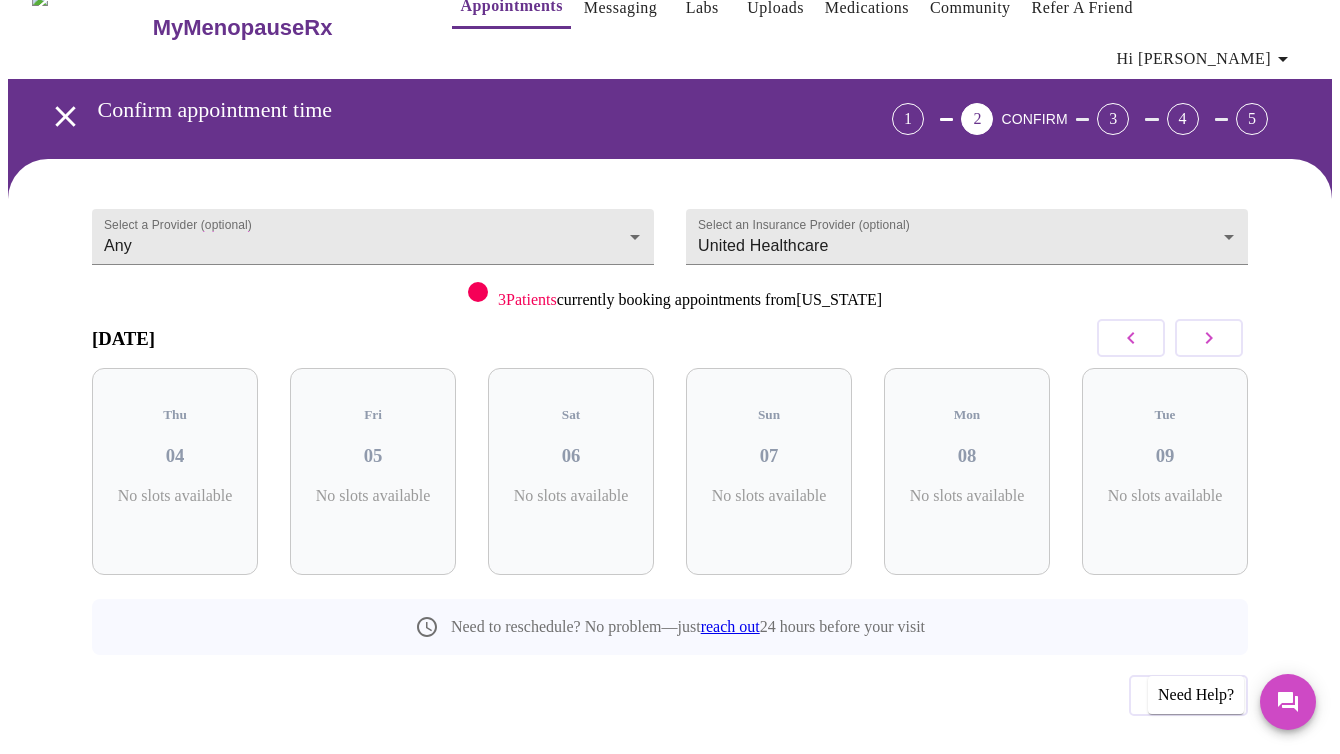 click 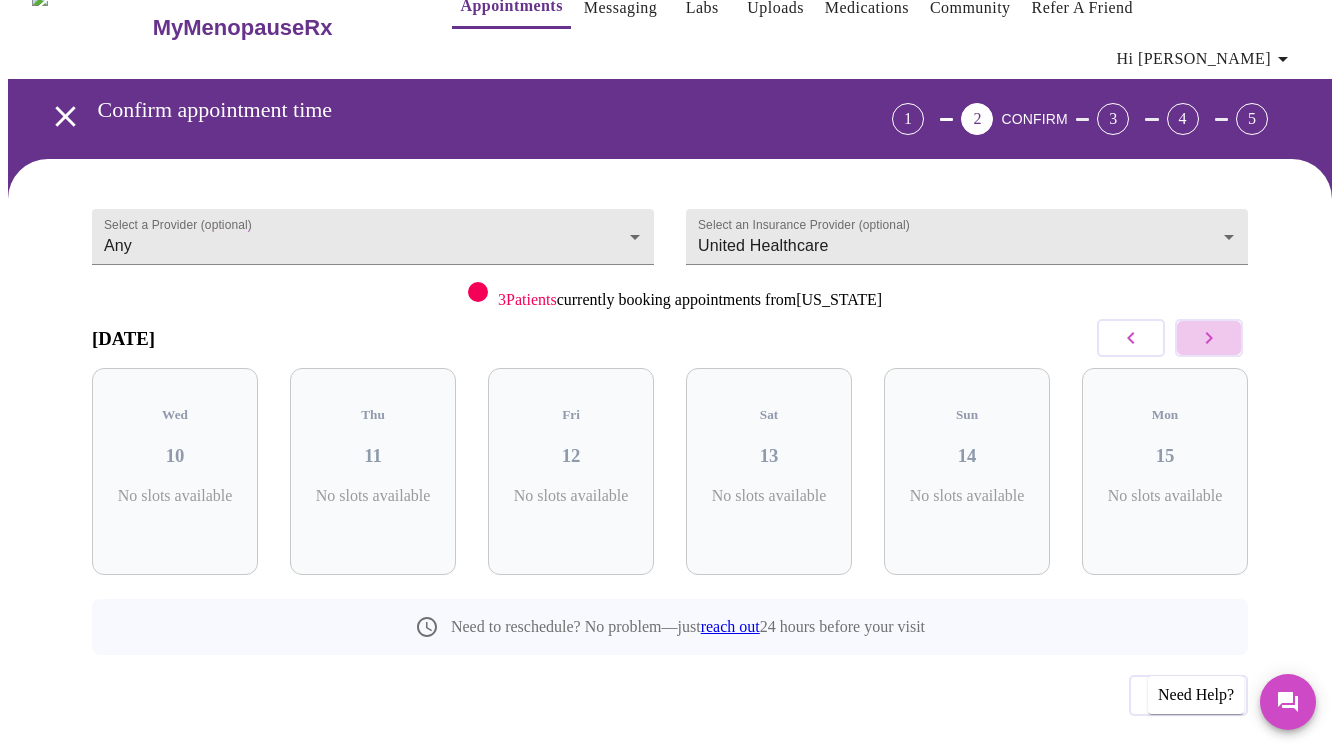 click 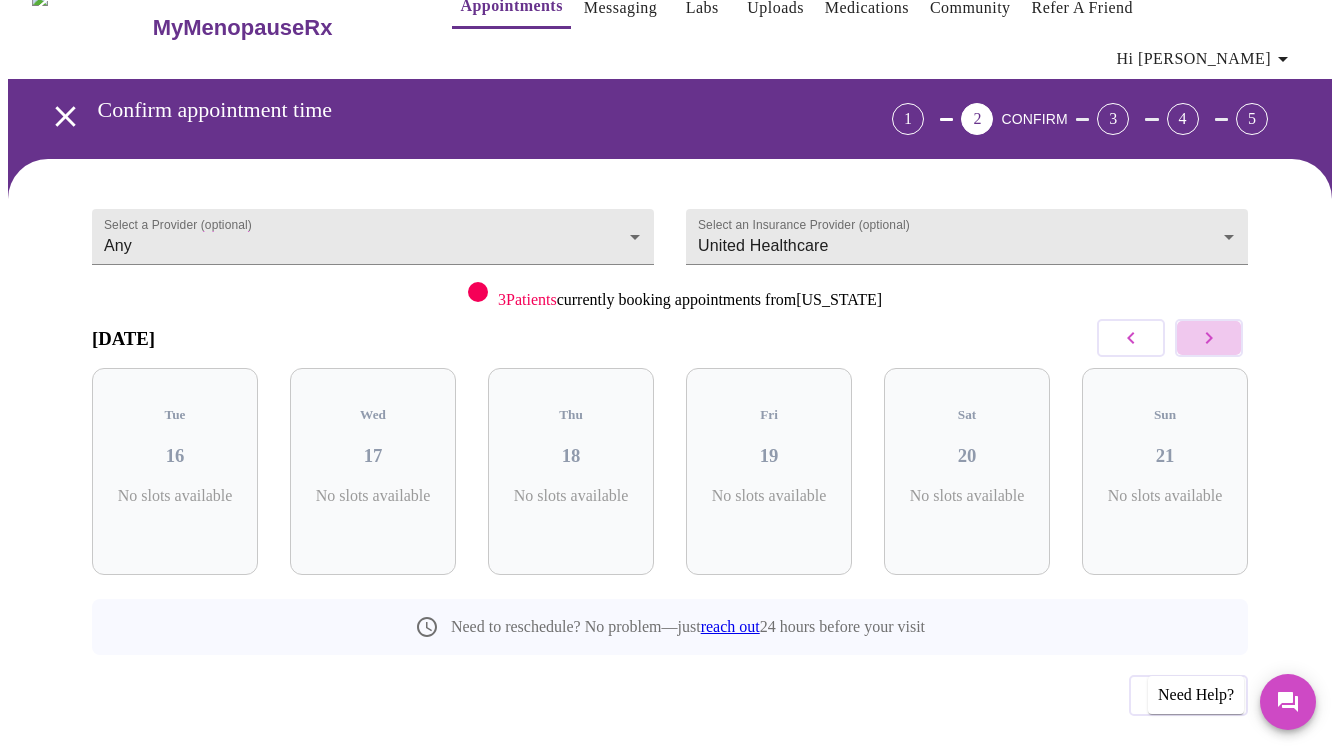 click 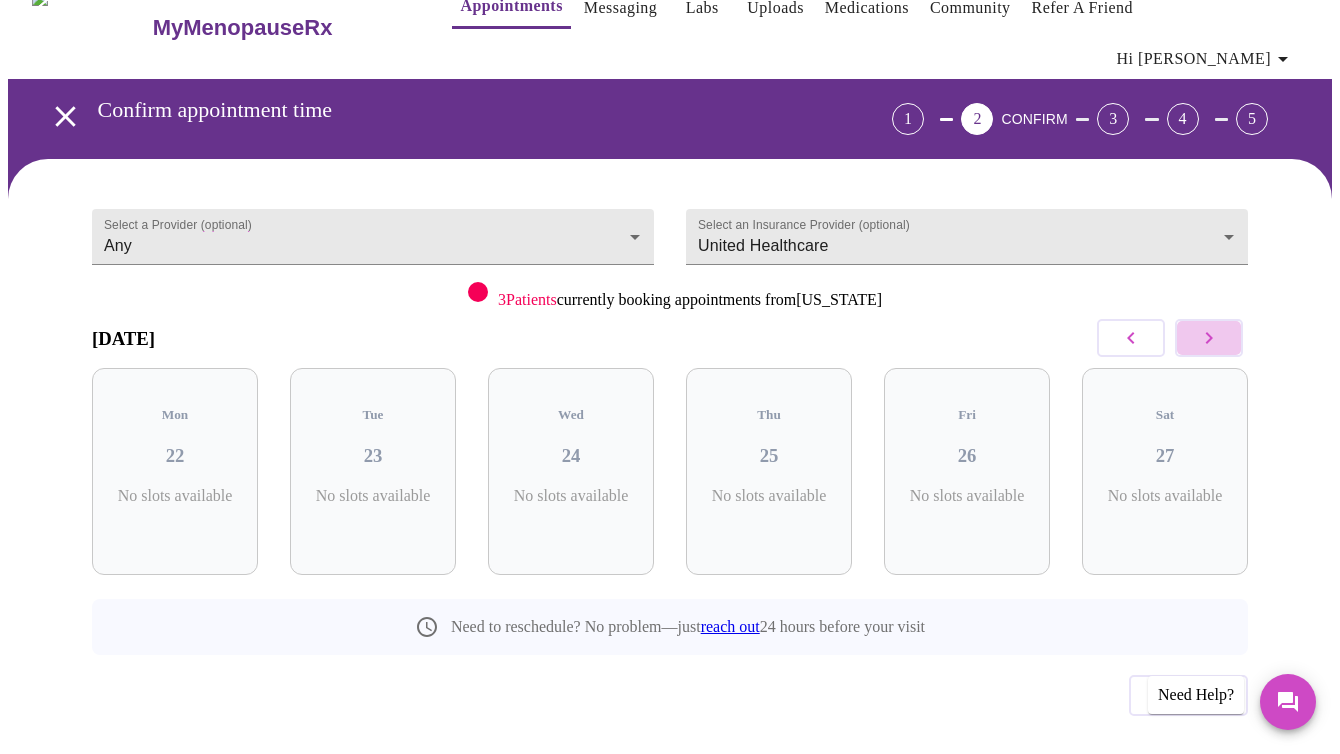 click 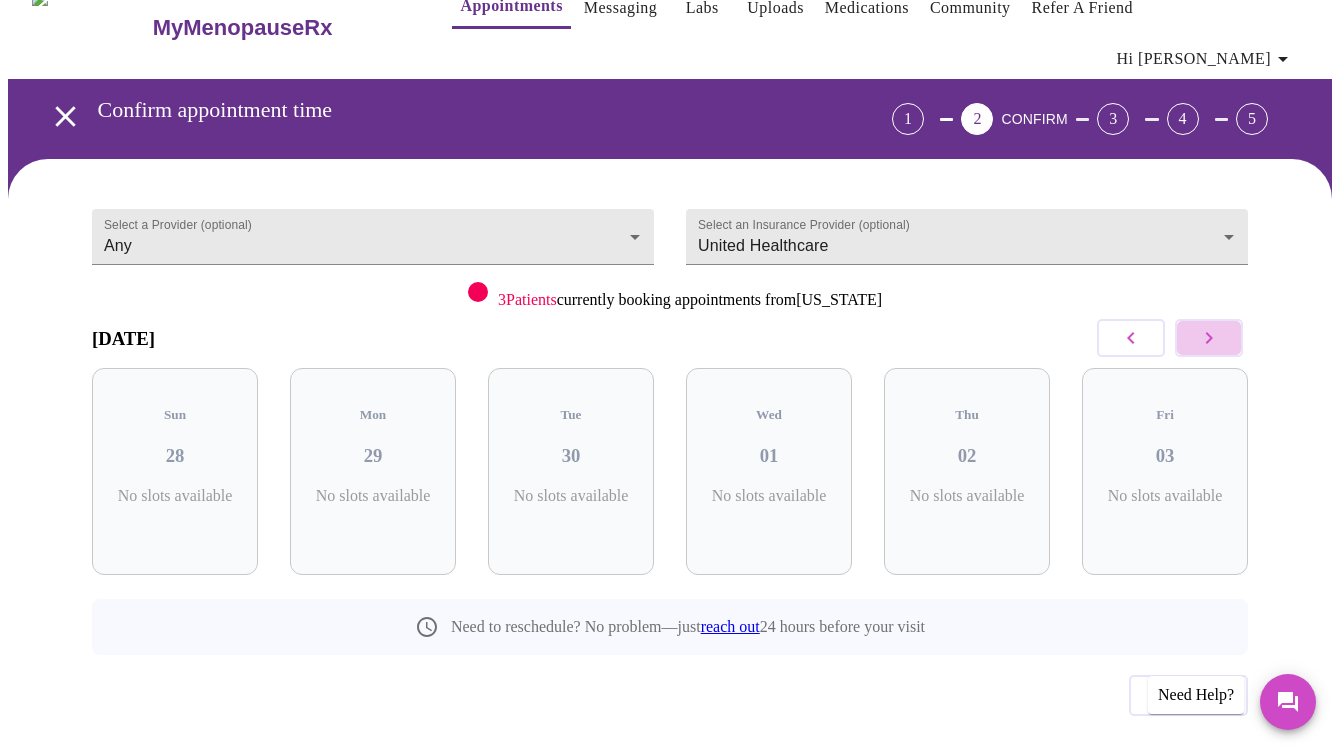 click 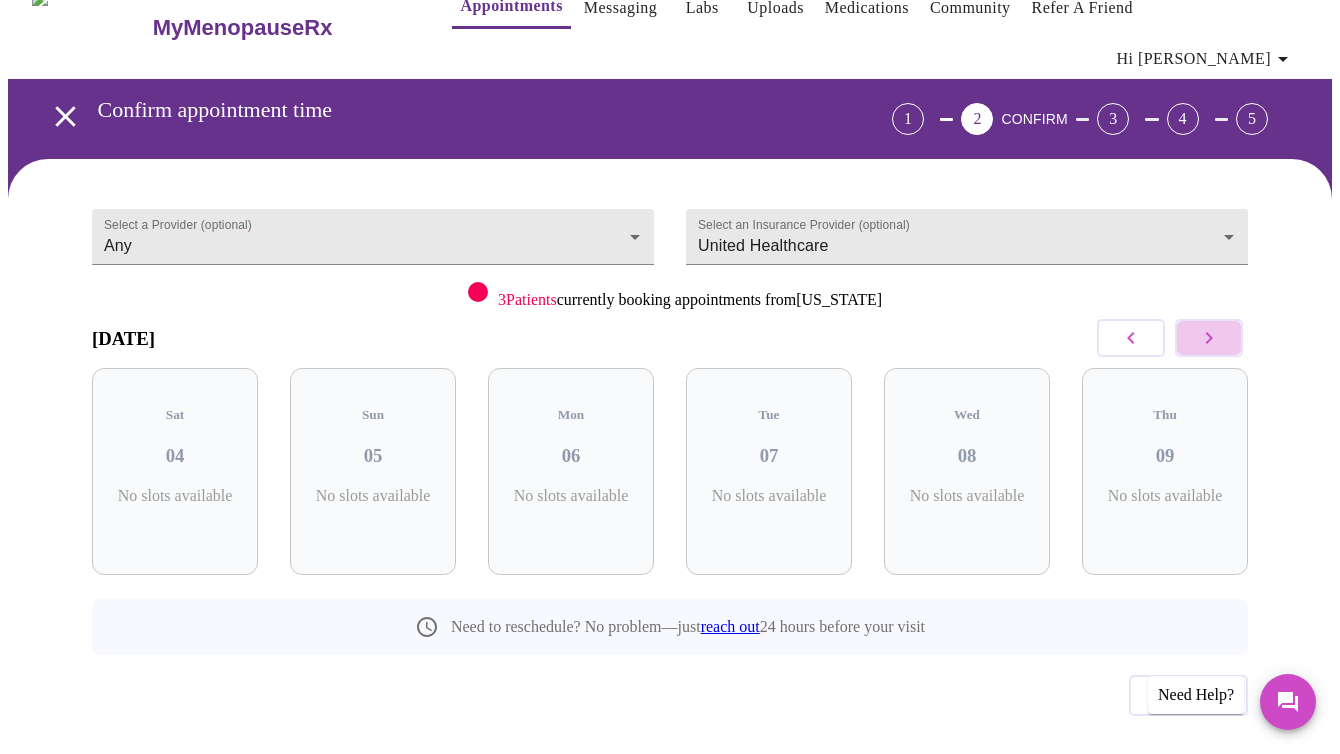 click 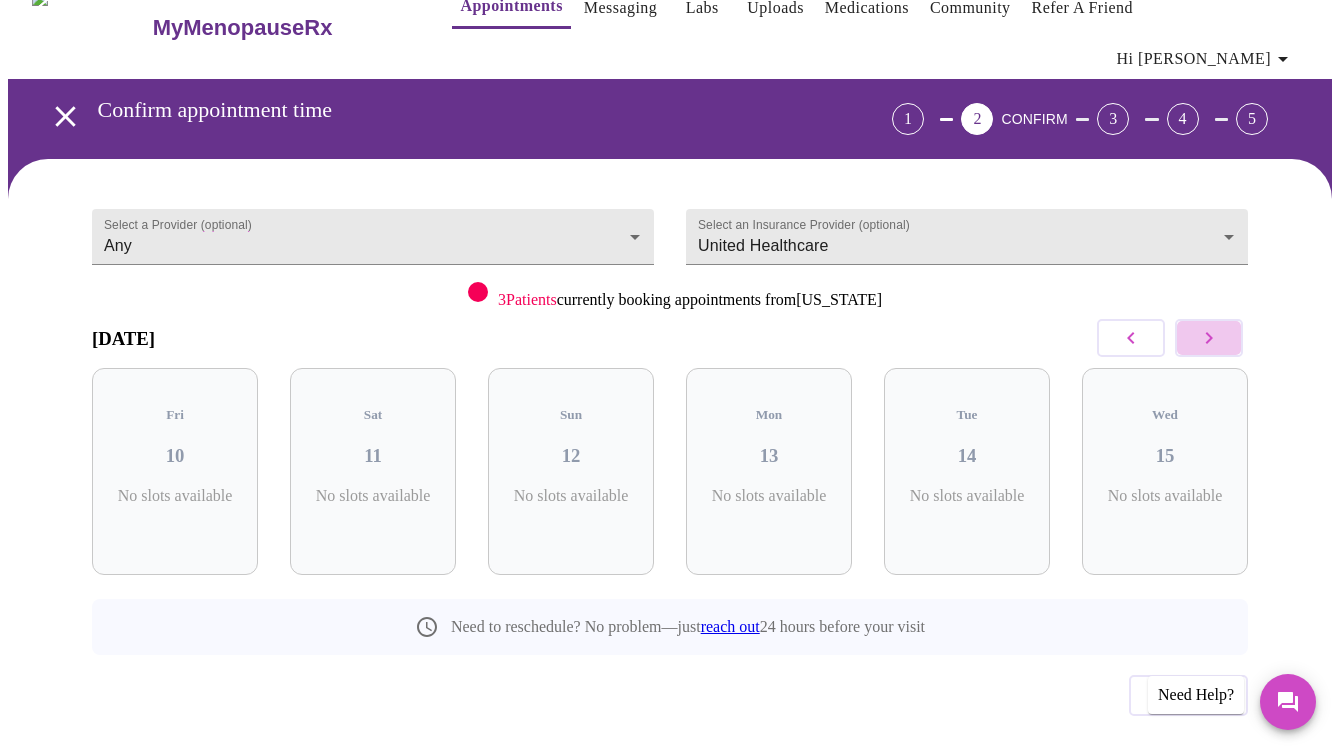 click 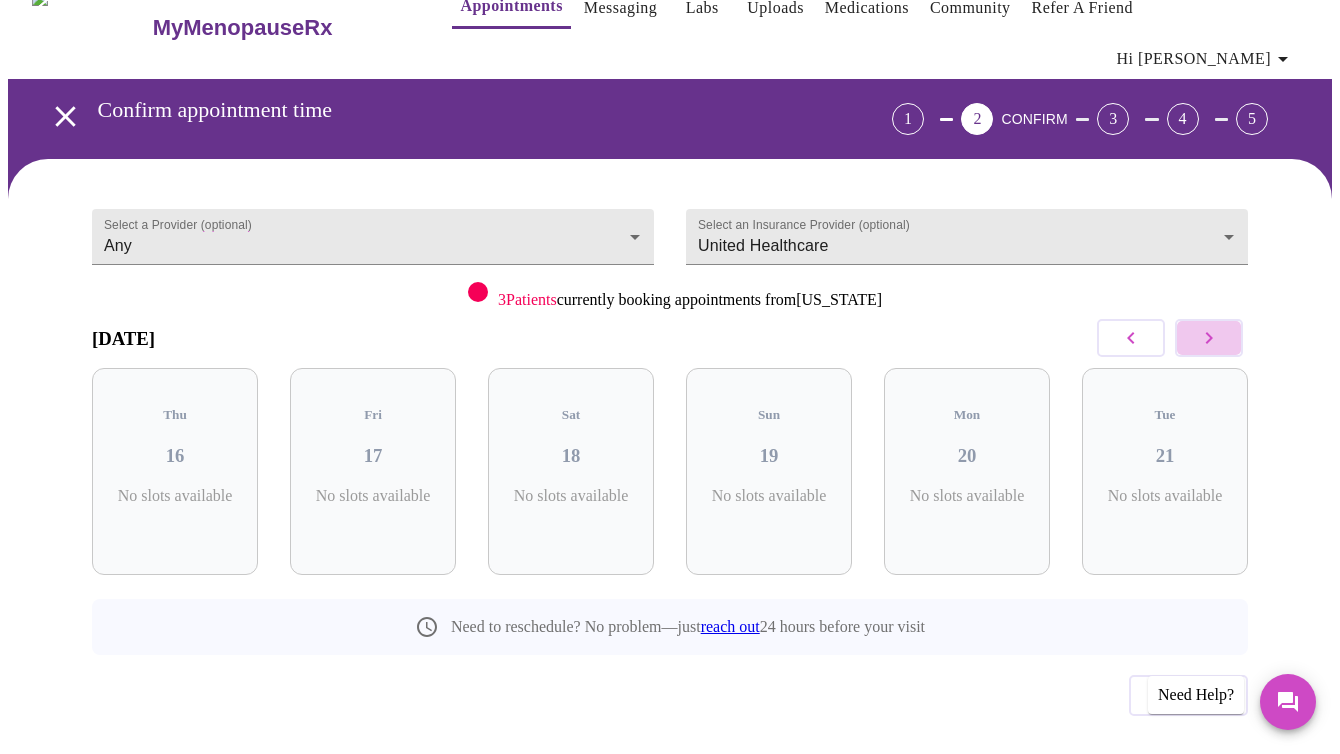click 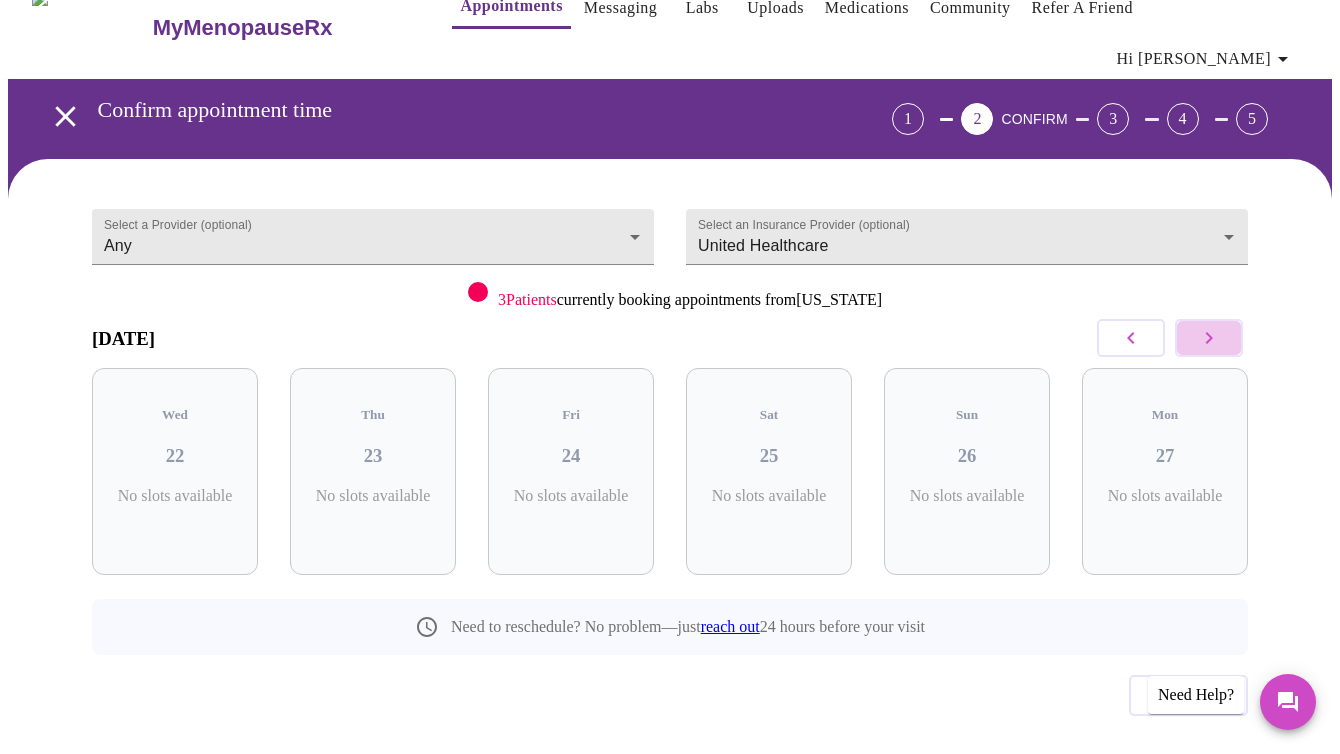 click 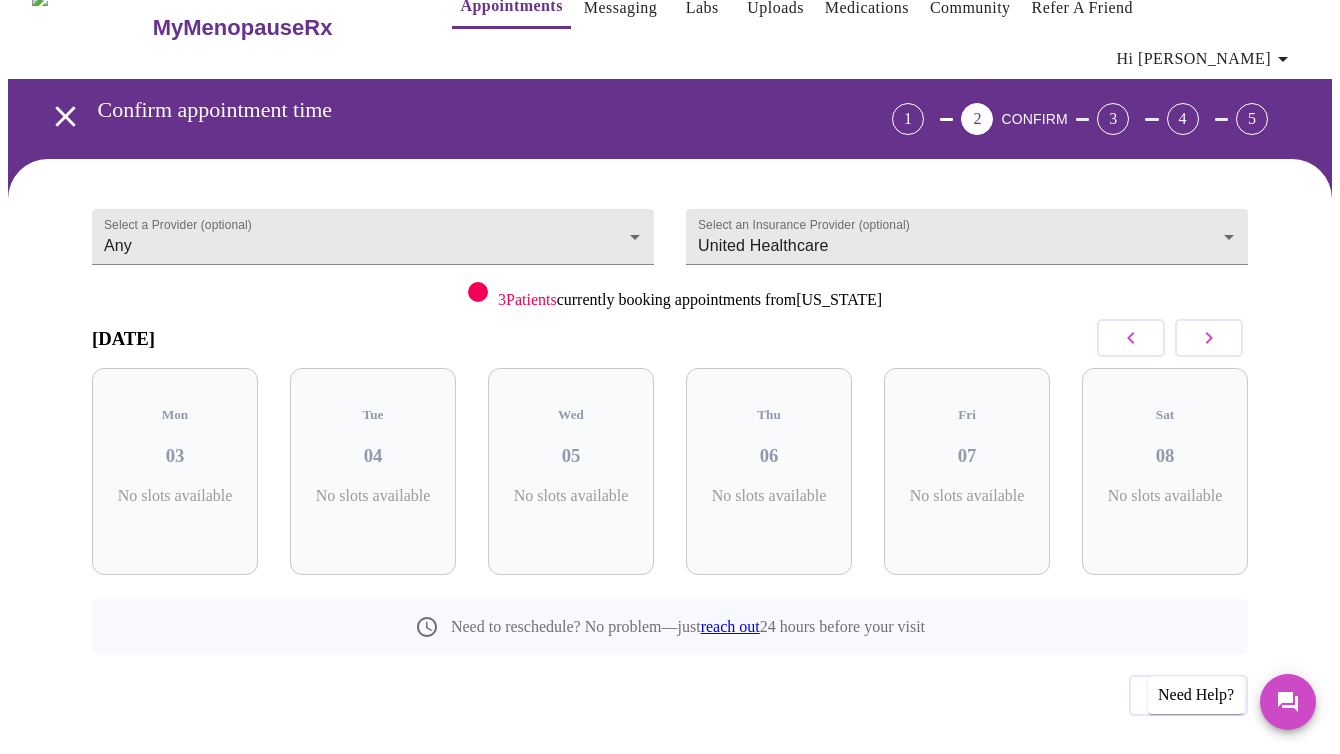 click 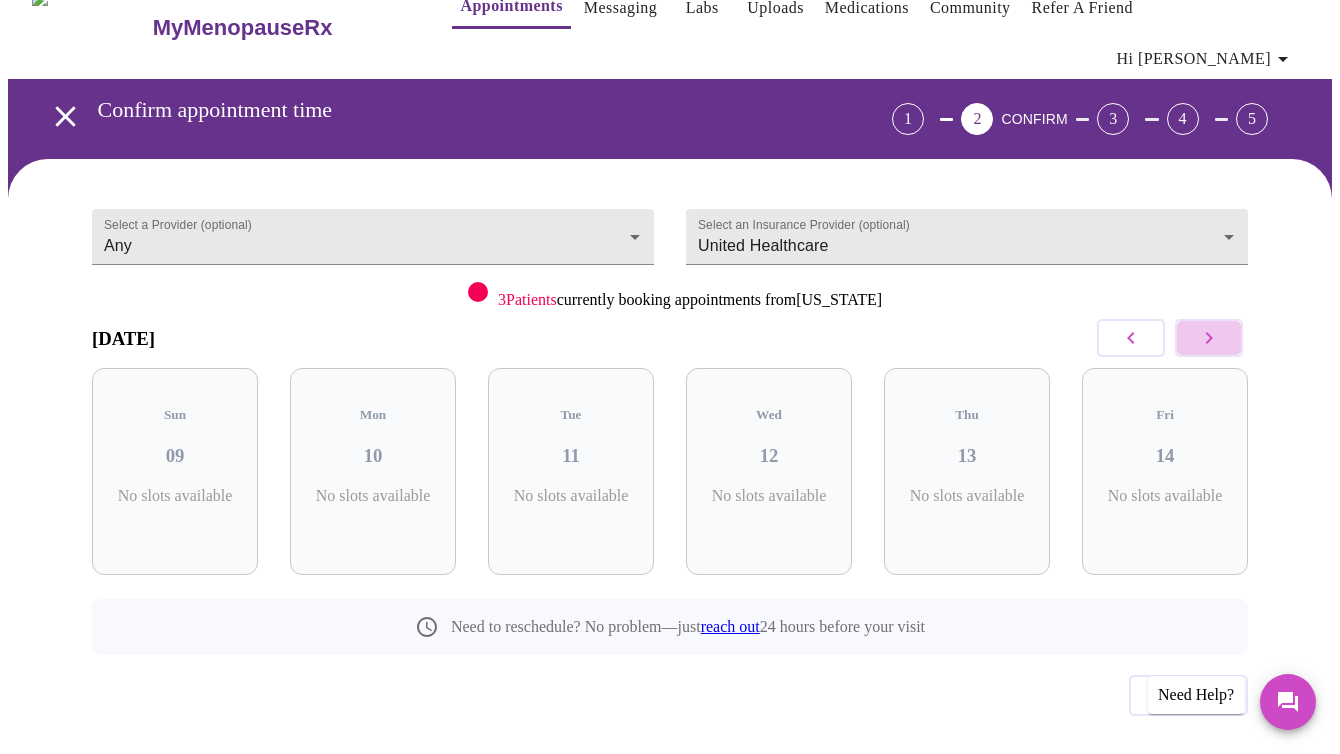 click 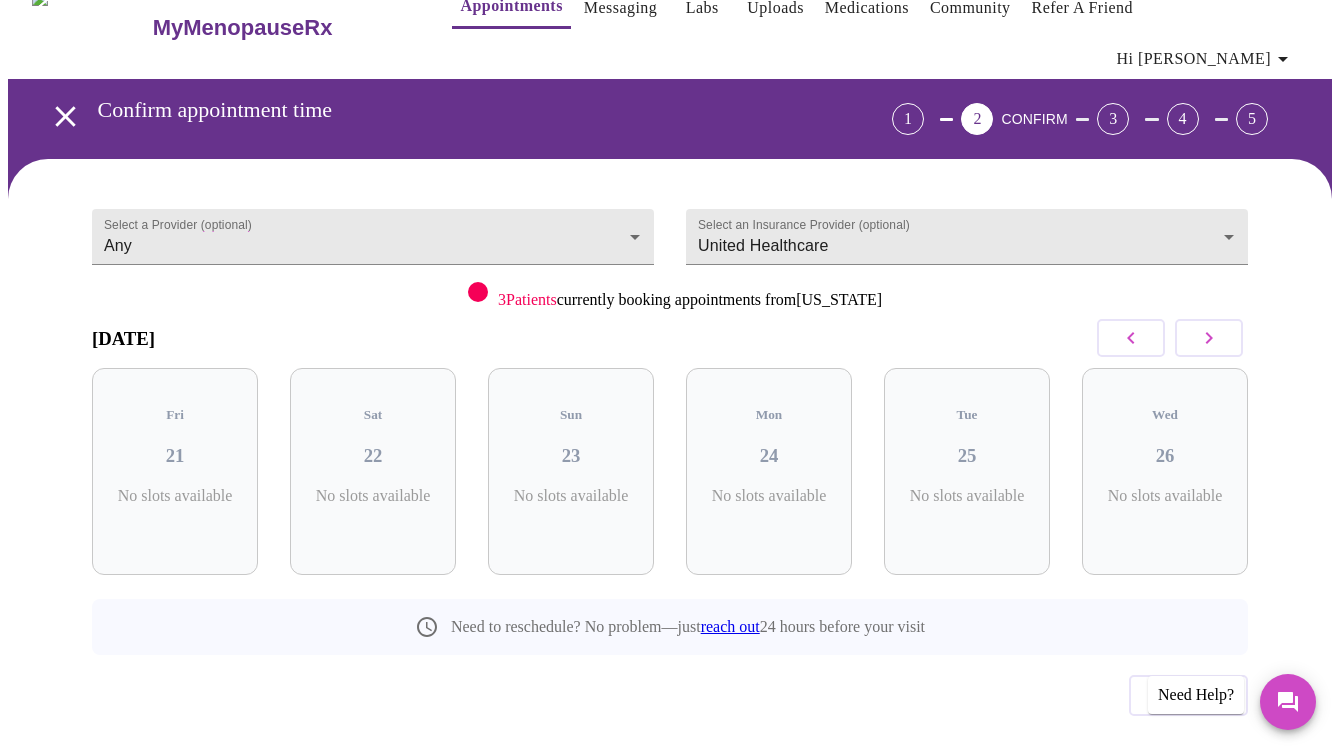 click 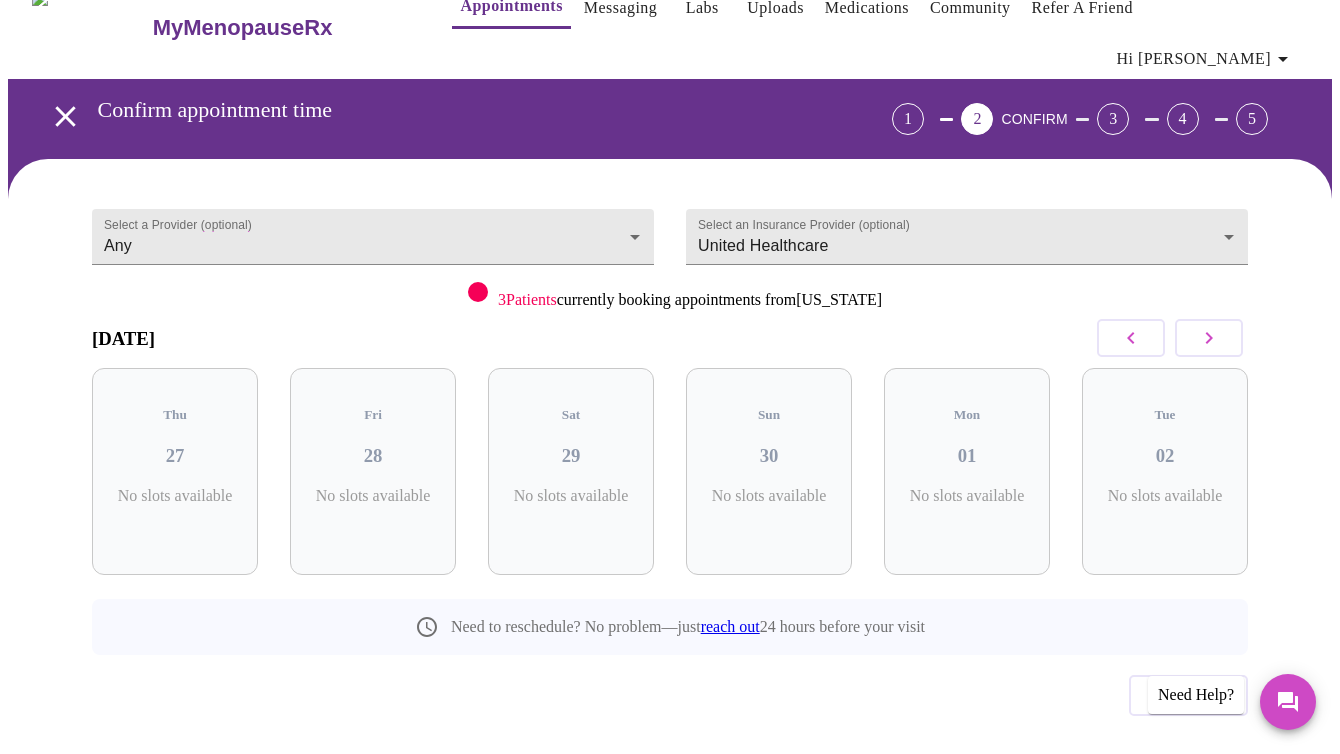 click 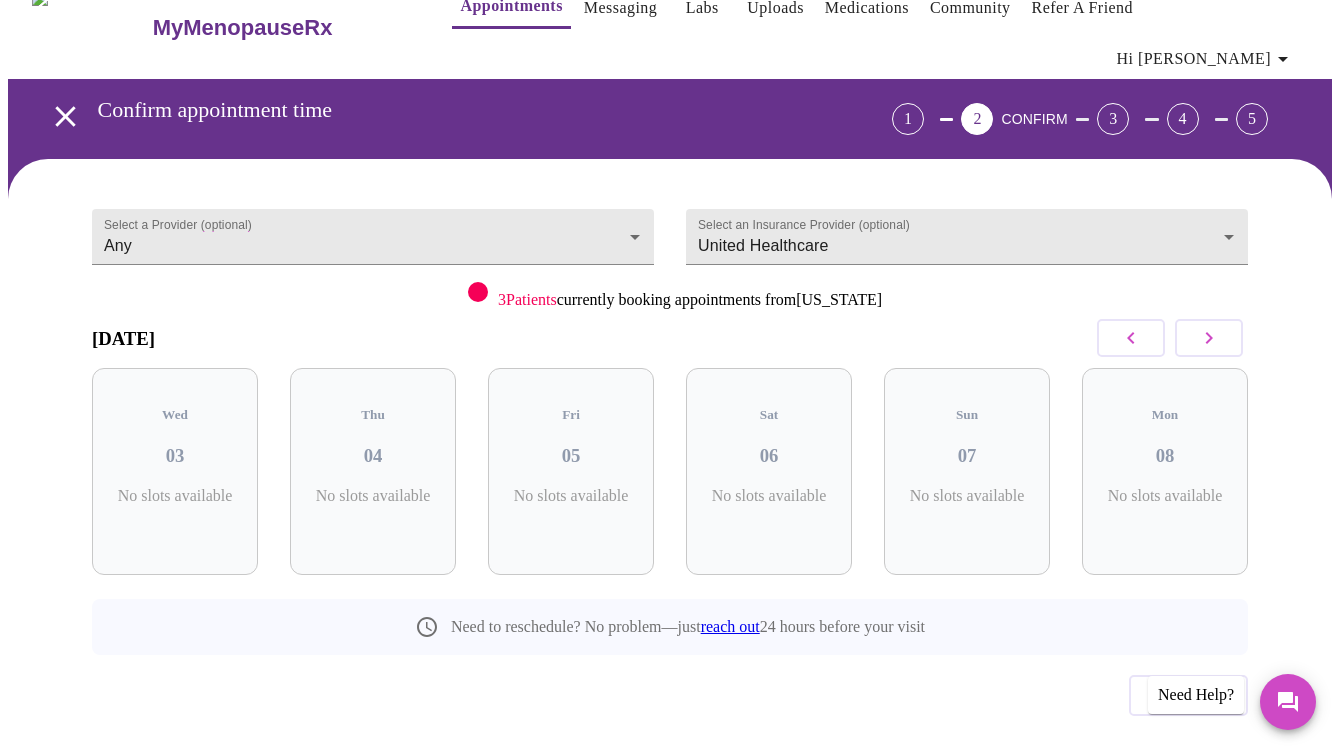 click 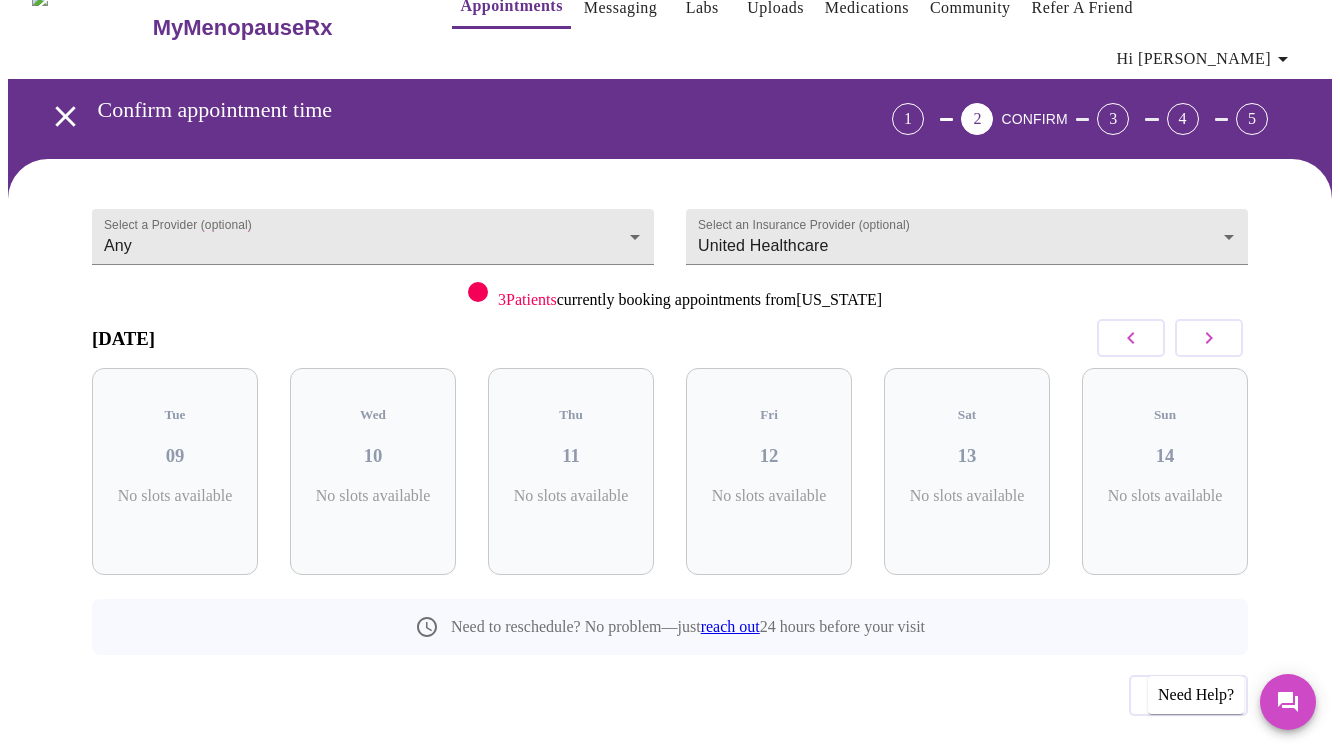 click 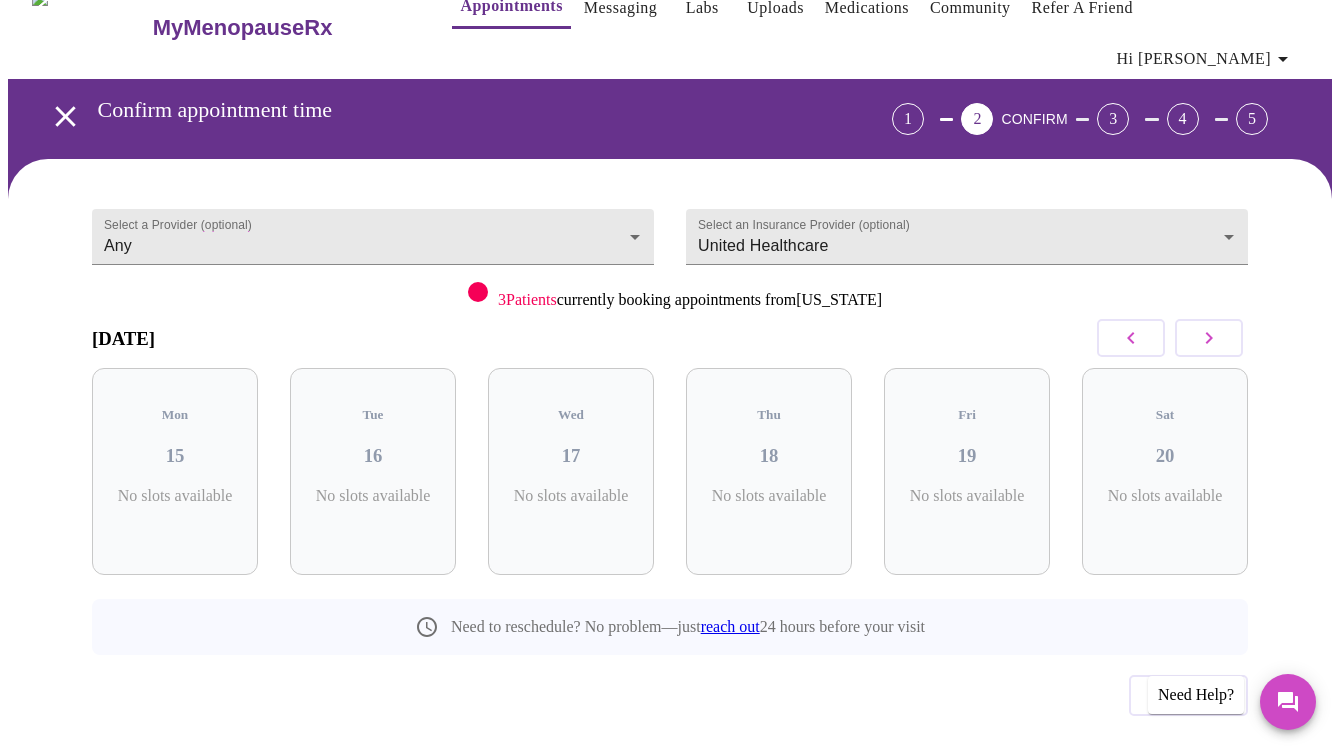 click 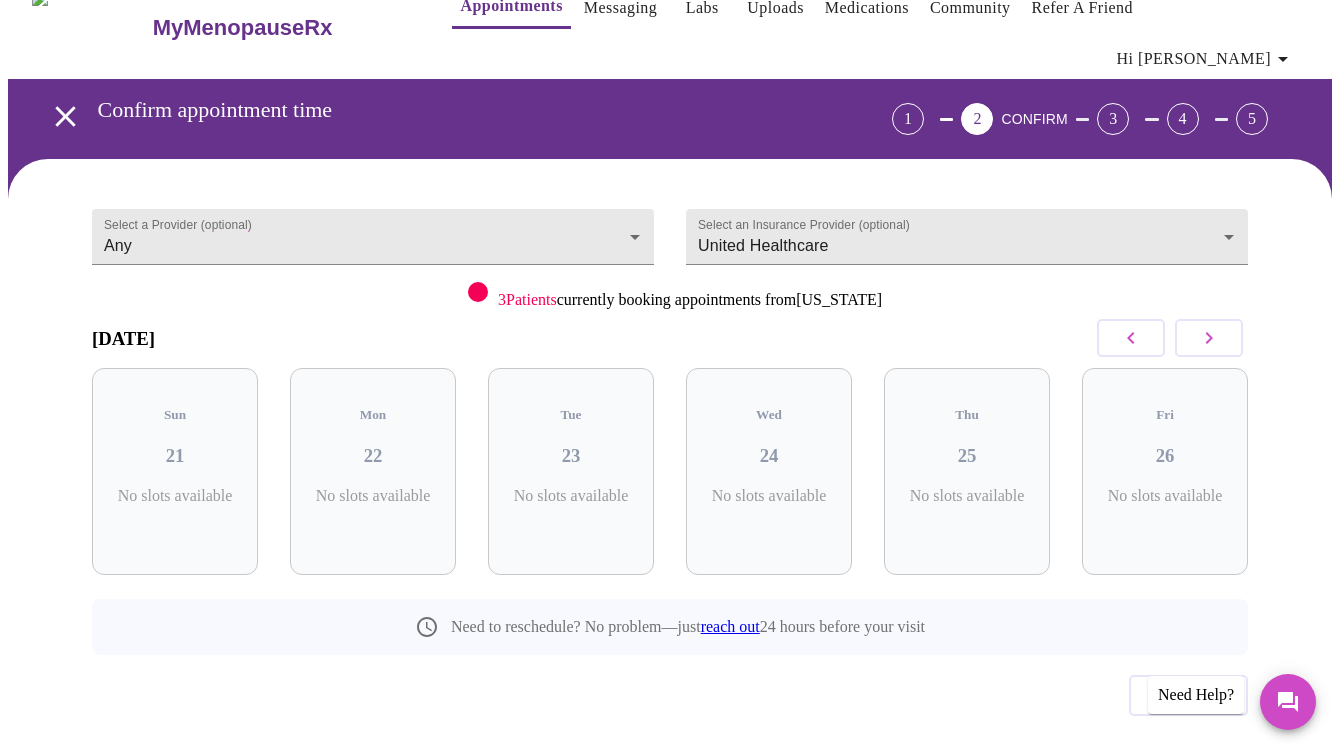 click 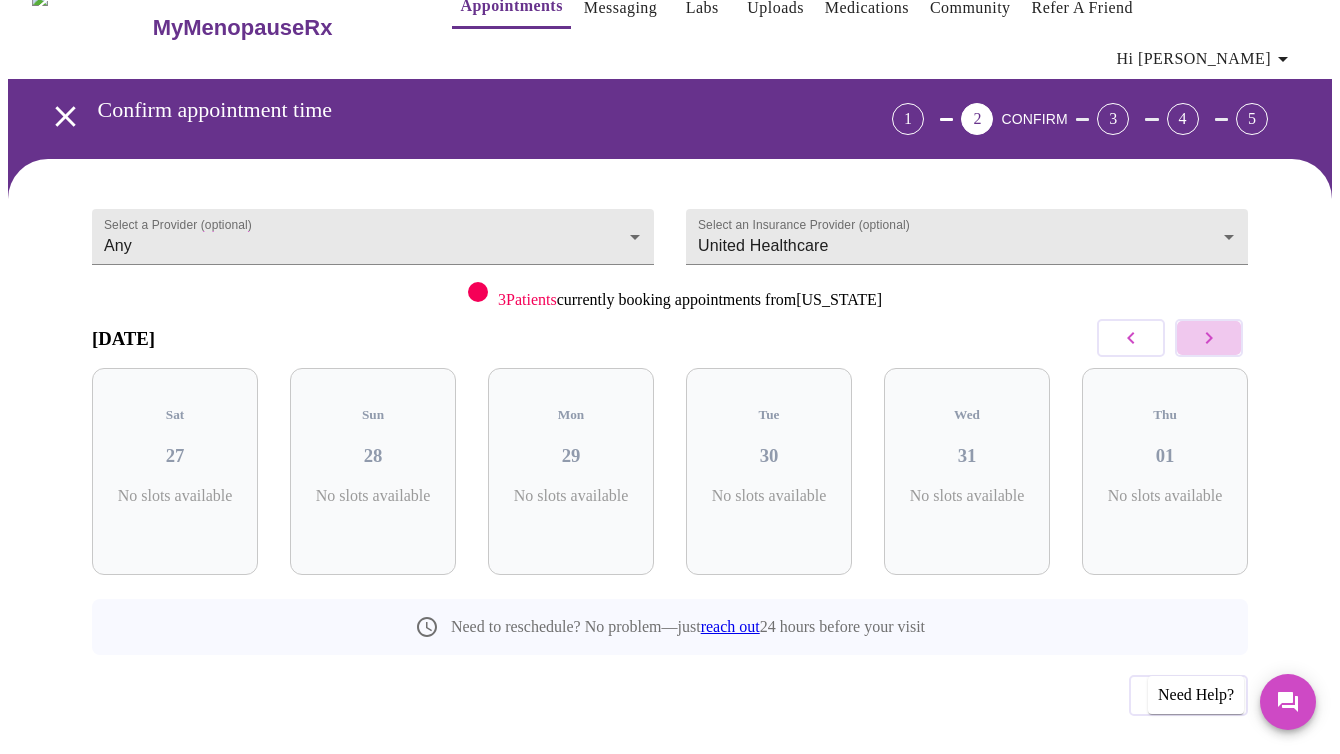 click 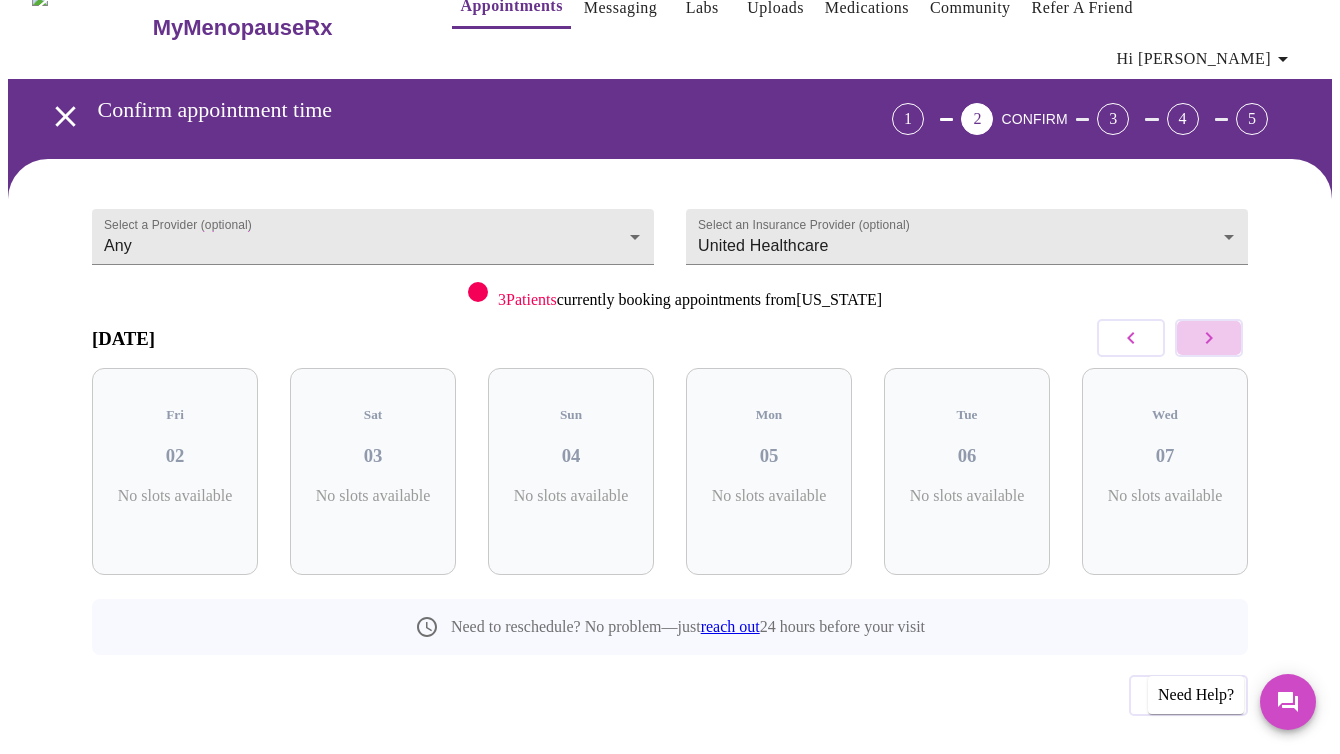 click 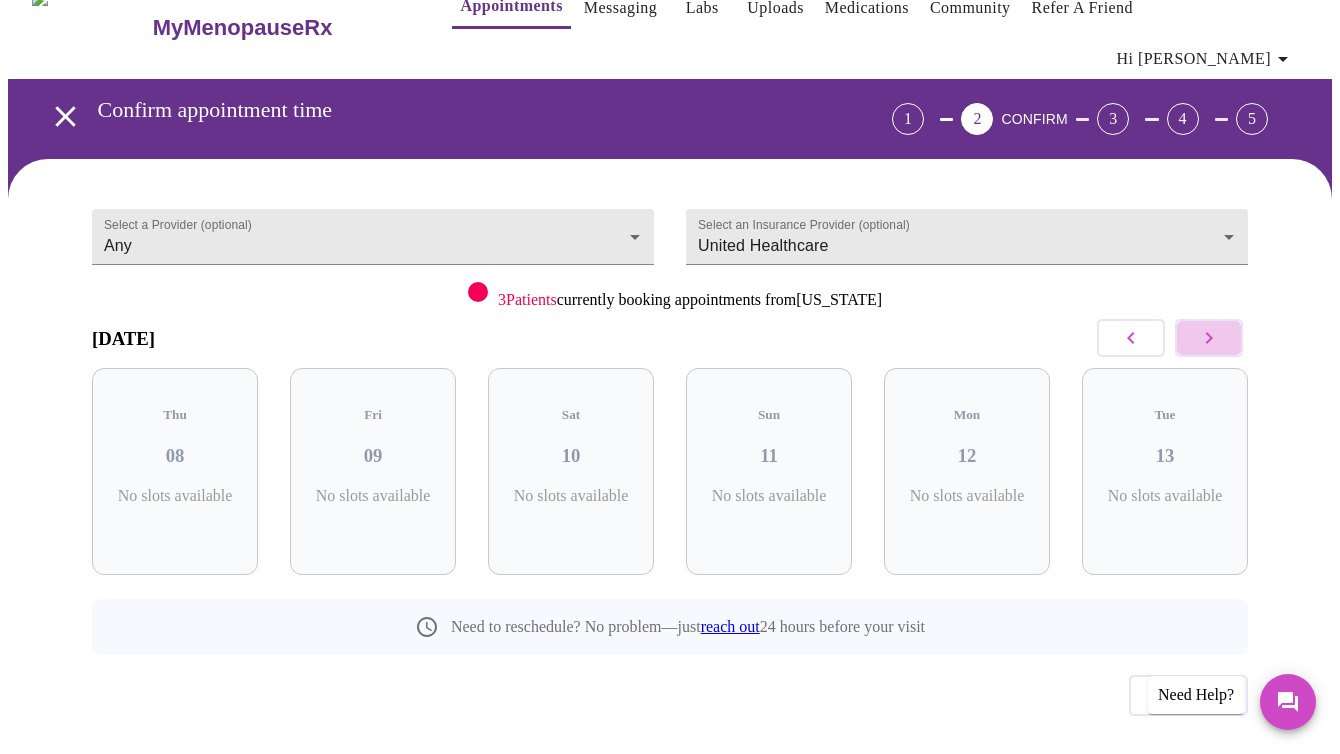 click 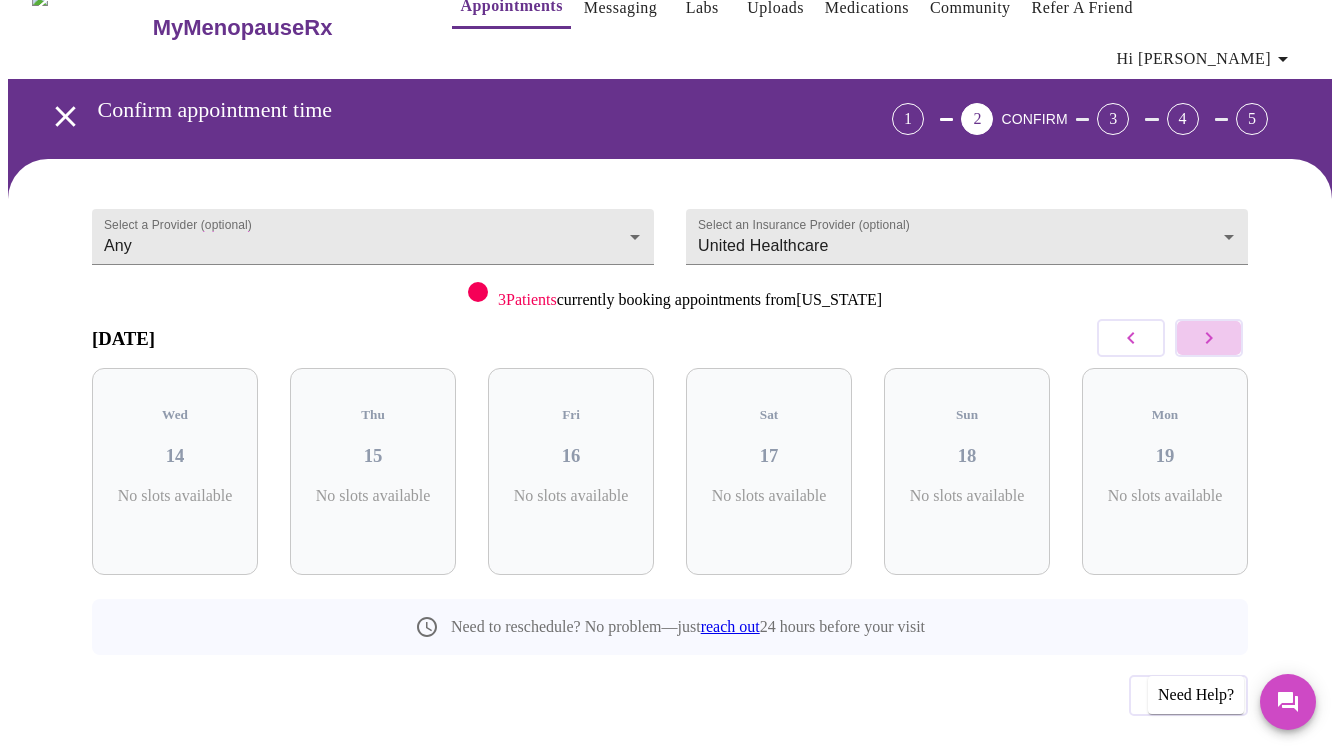 click 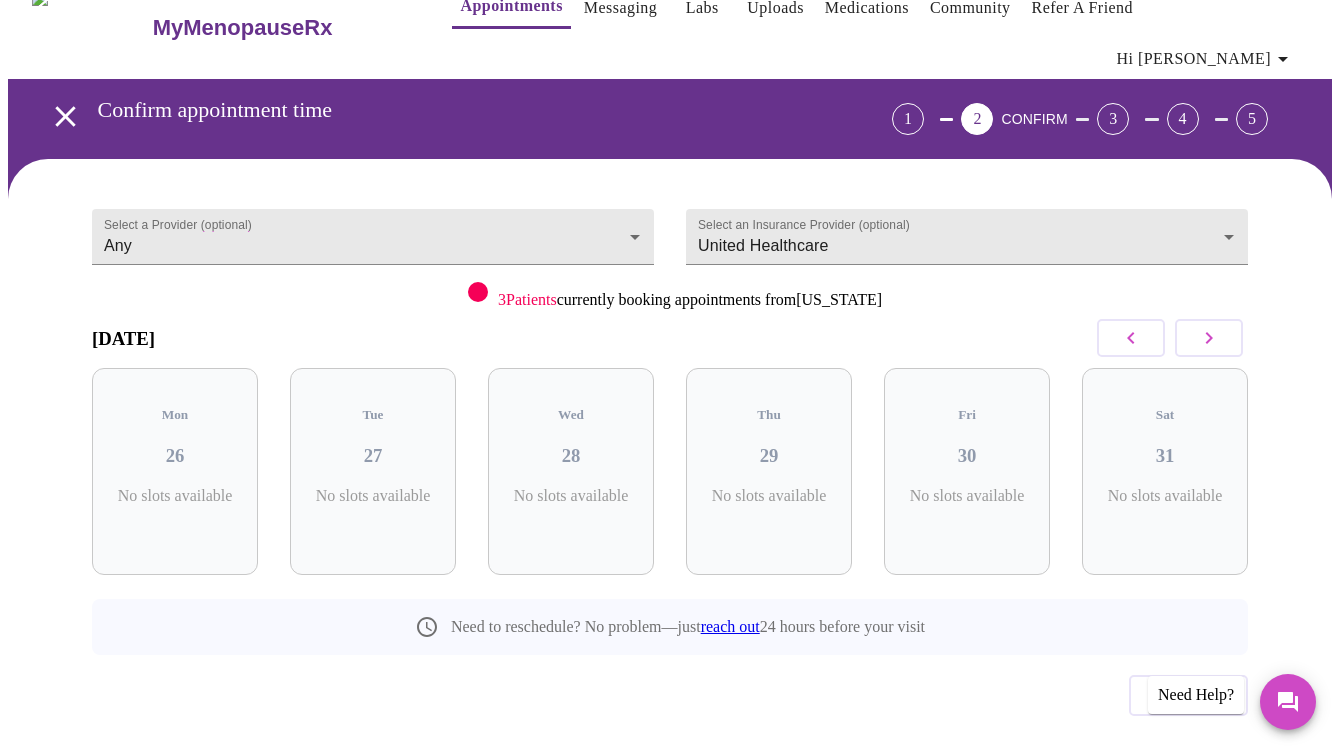 click 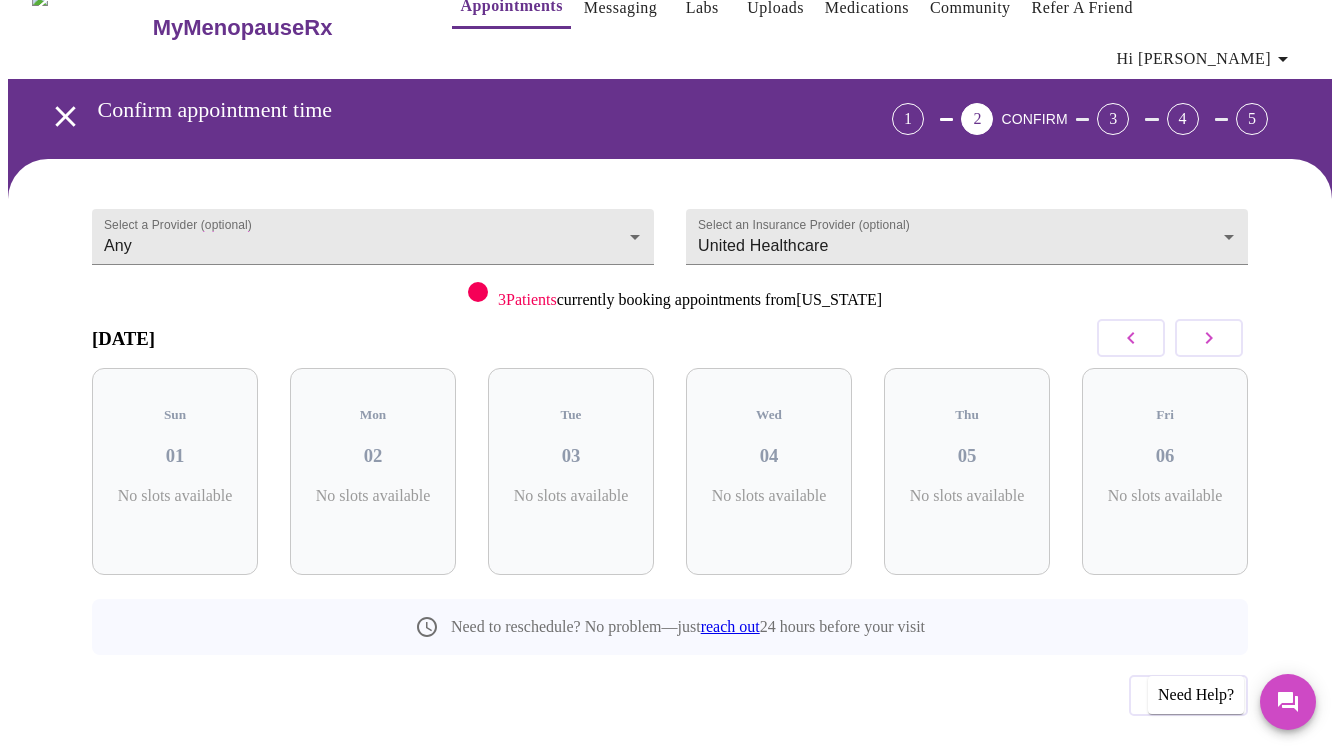 click 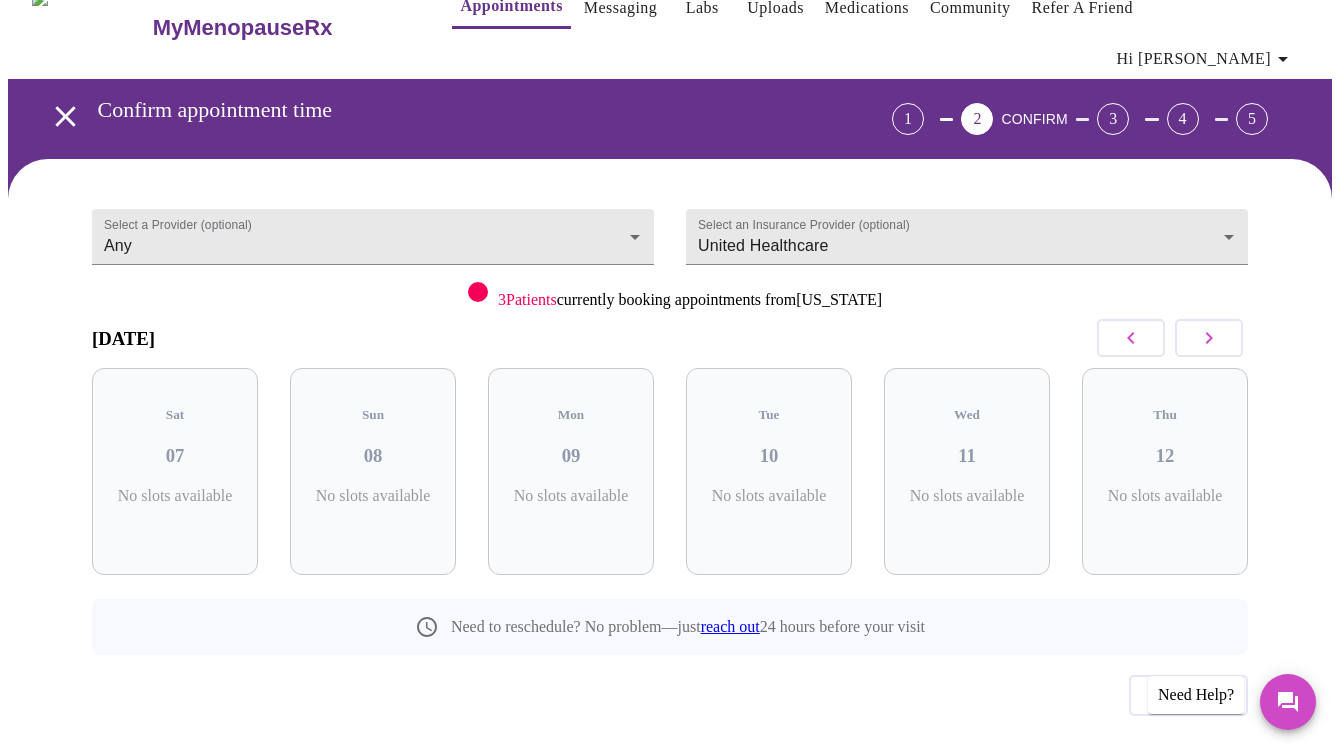 click 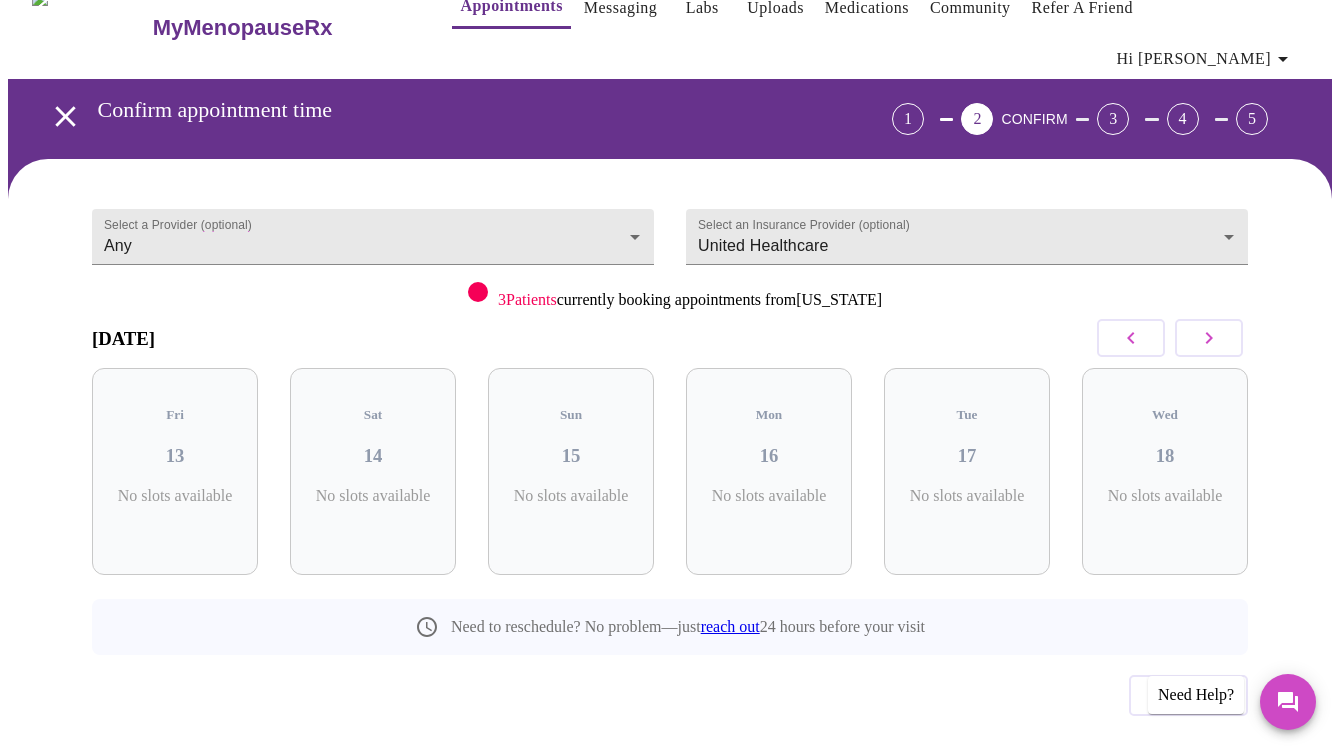 click 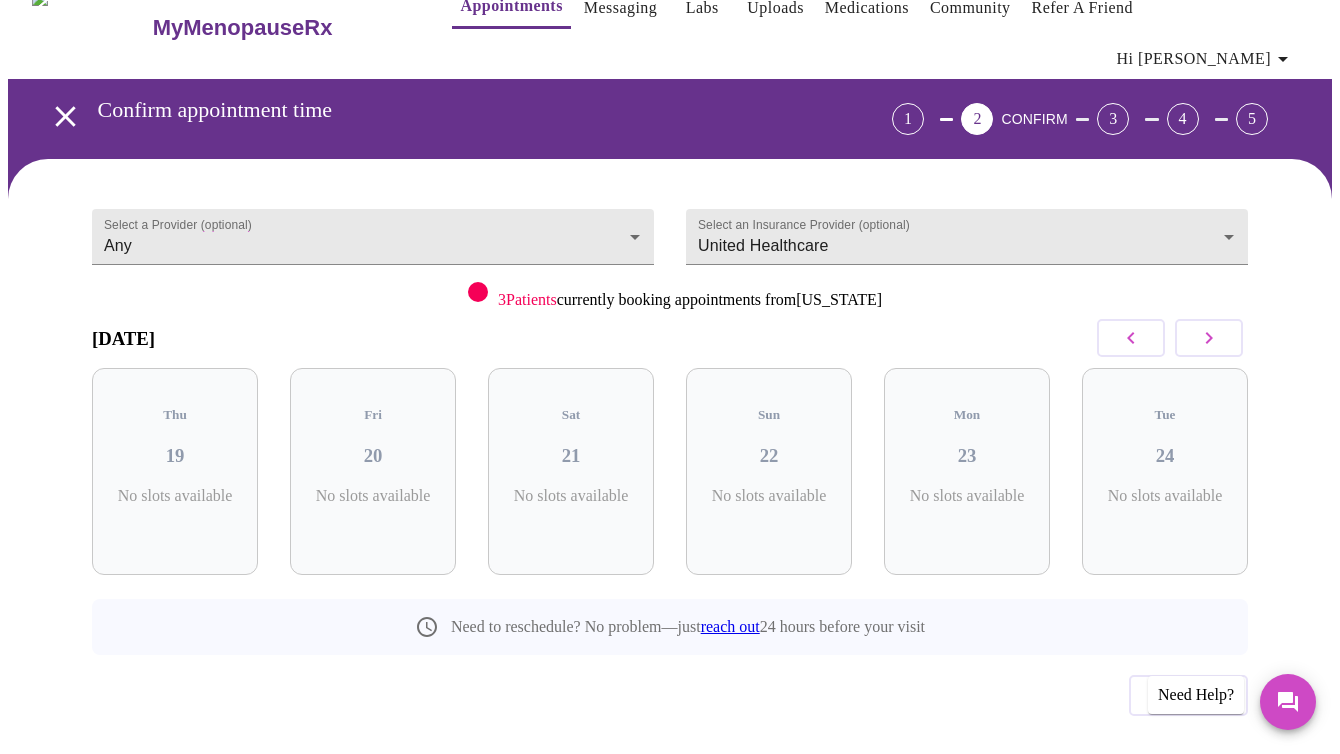click 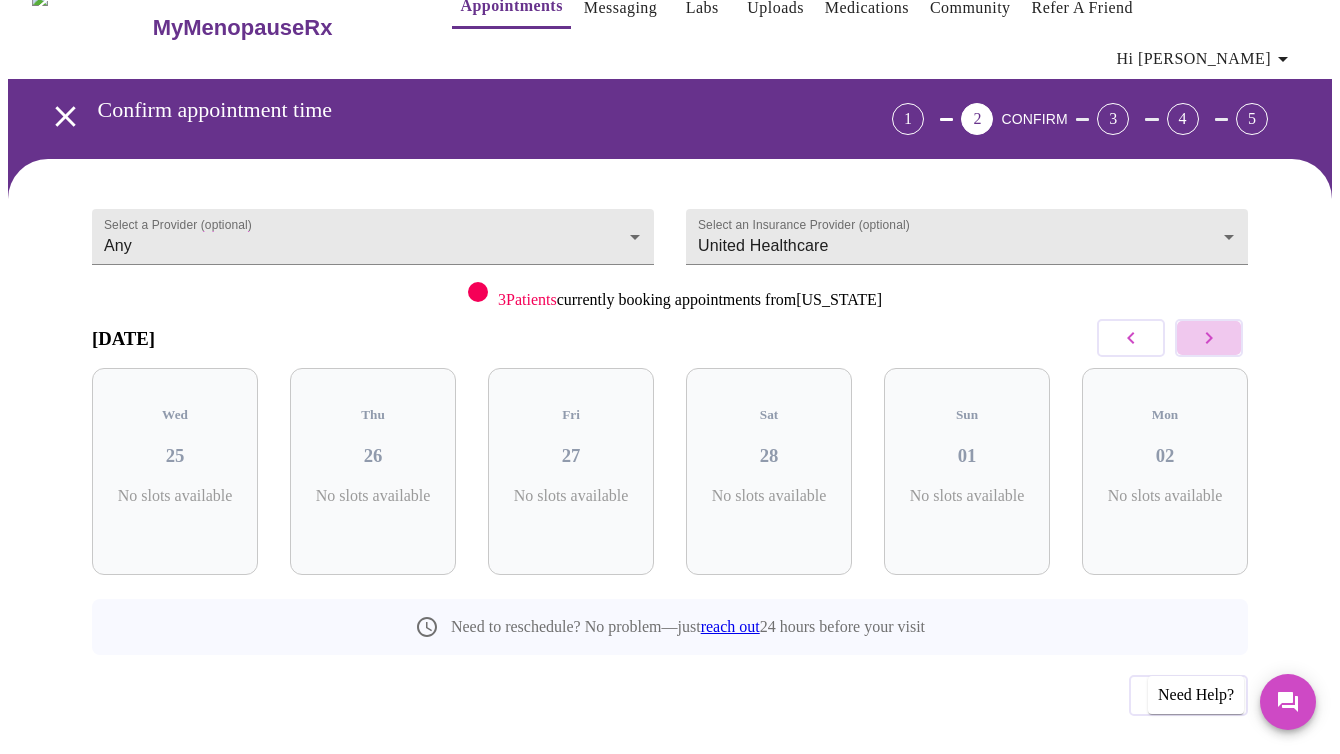 click 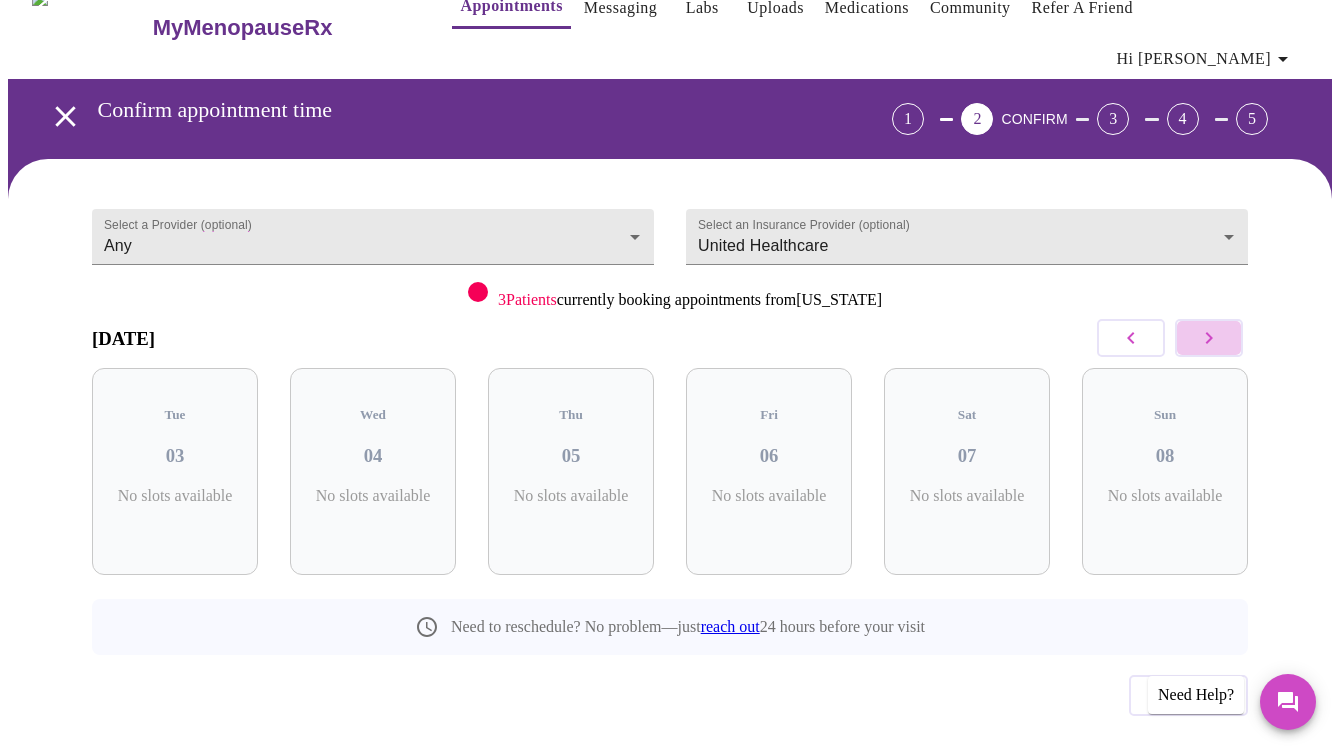 click 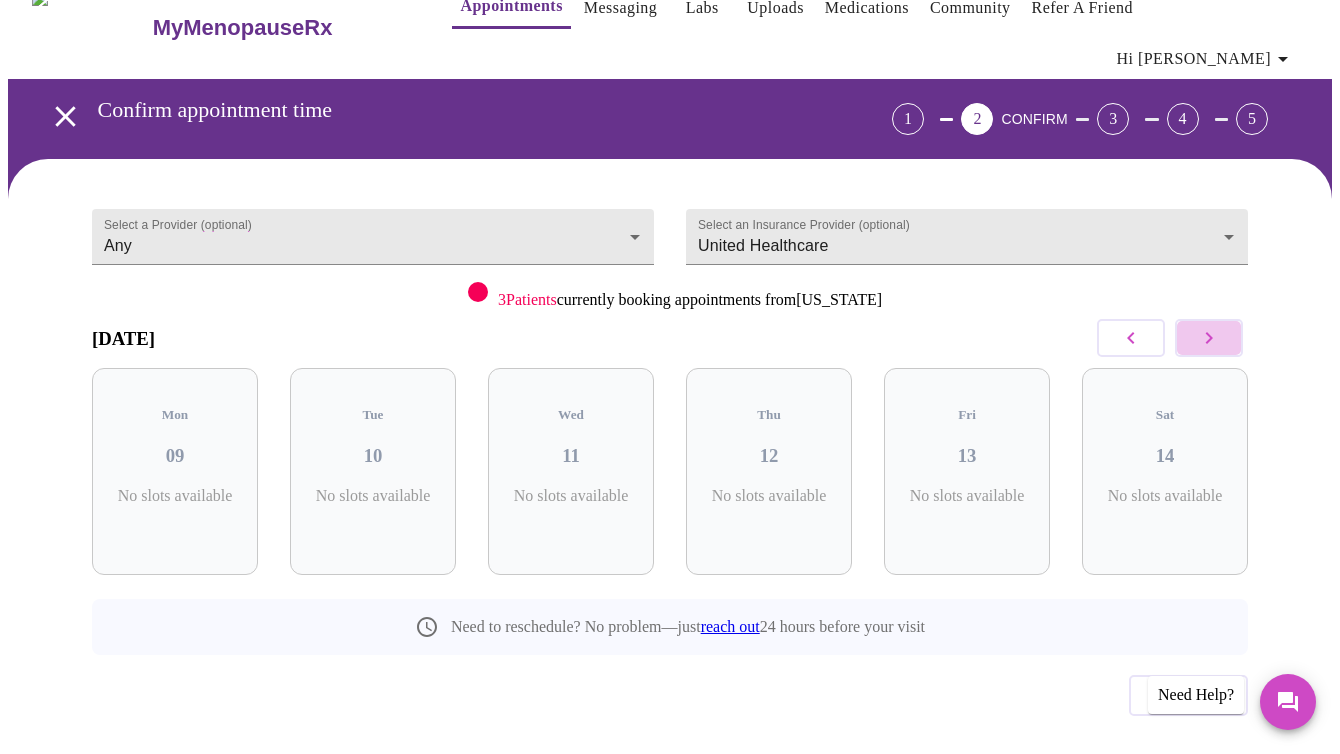 click 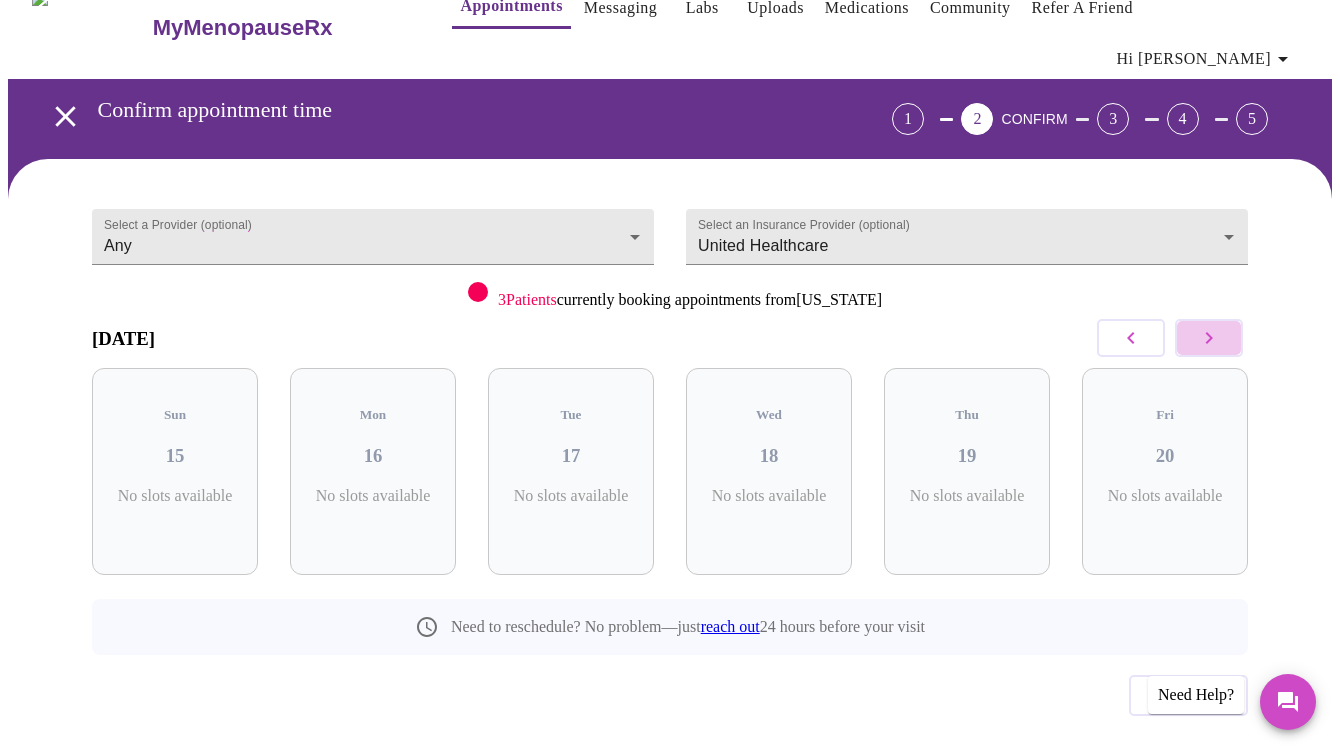 click 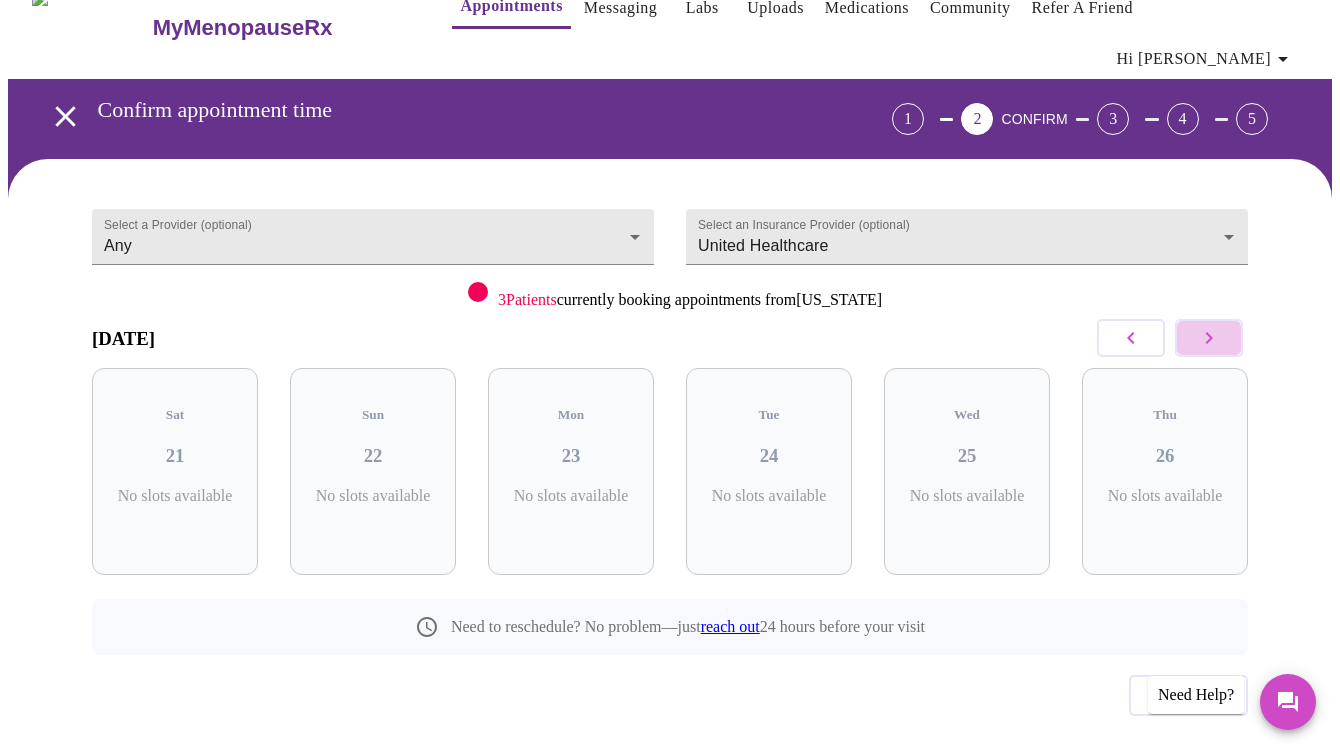 click 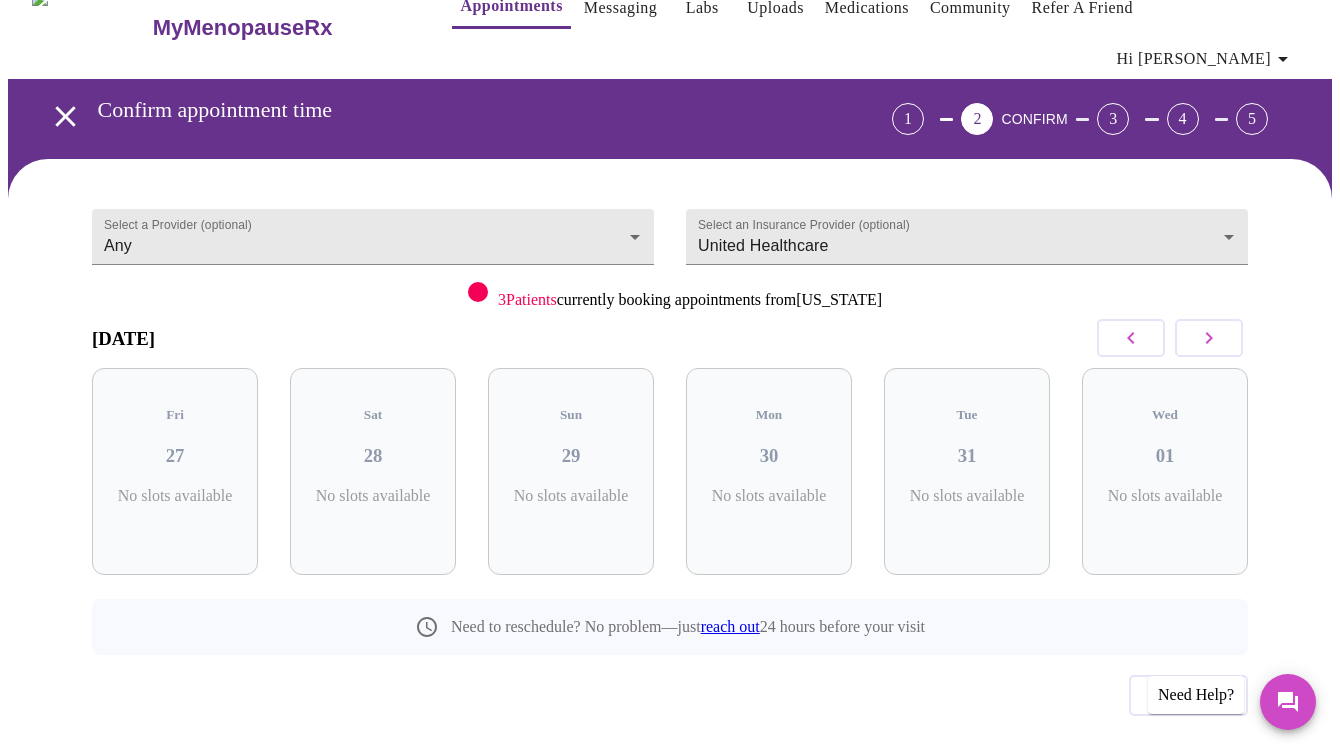 scroll, scrollTop: 0, scrollLeft: 0, axis: both 